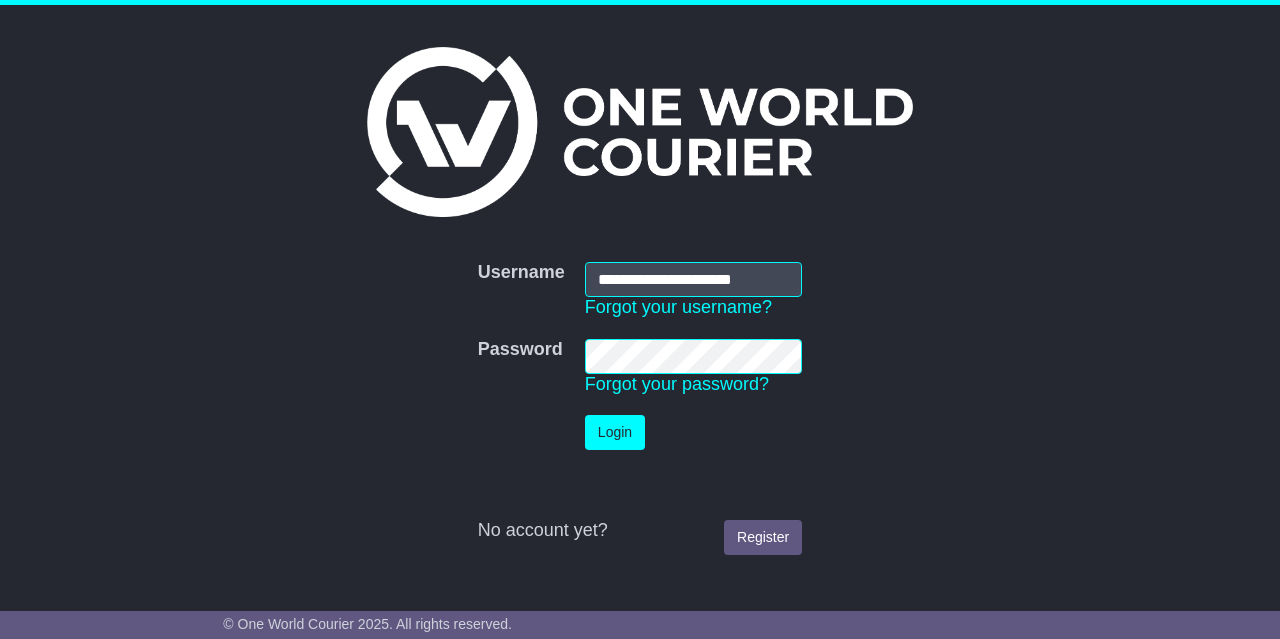 scroll, scrollTop: 0, scrollLeft: 0, axis: both 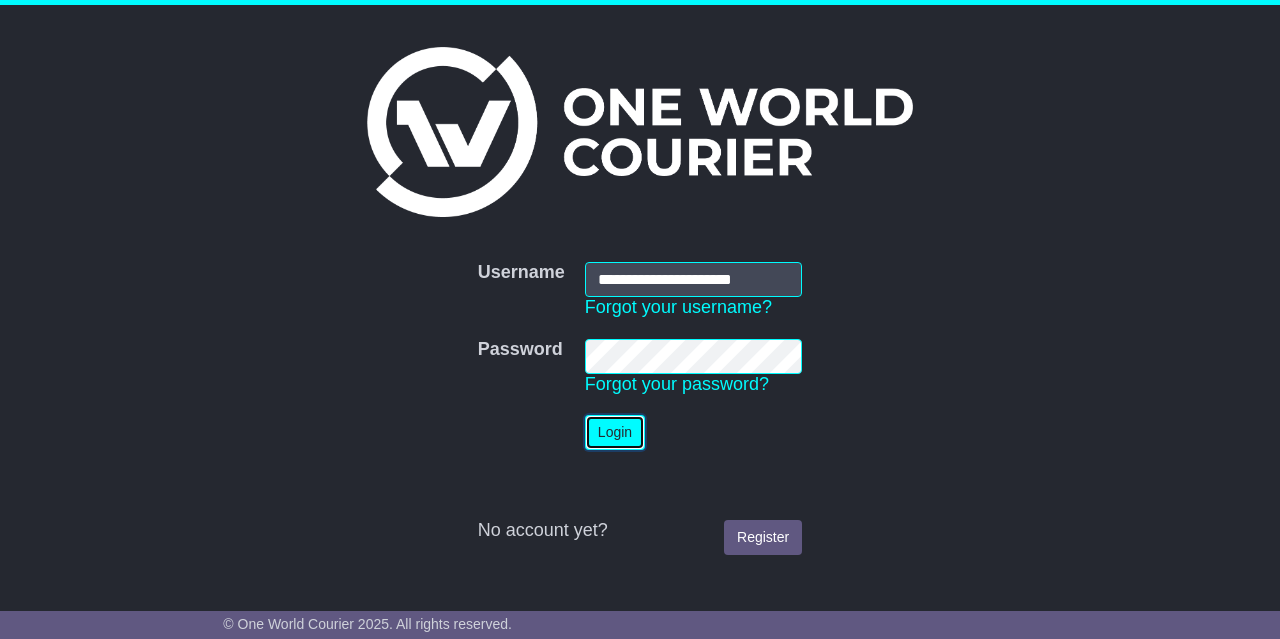click on "Login" at bounding box center (615, 432) 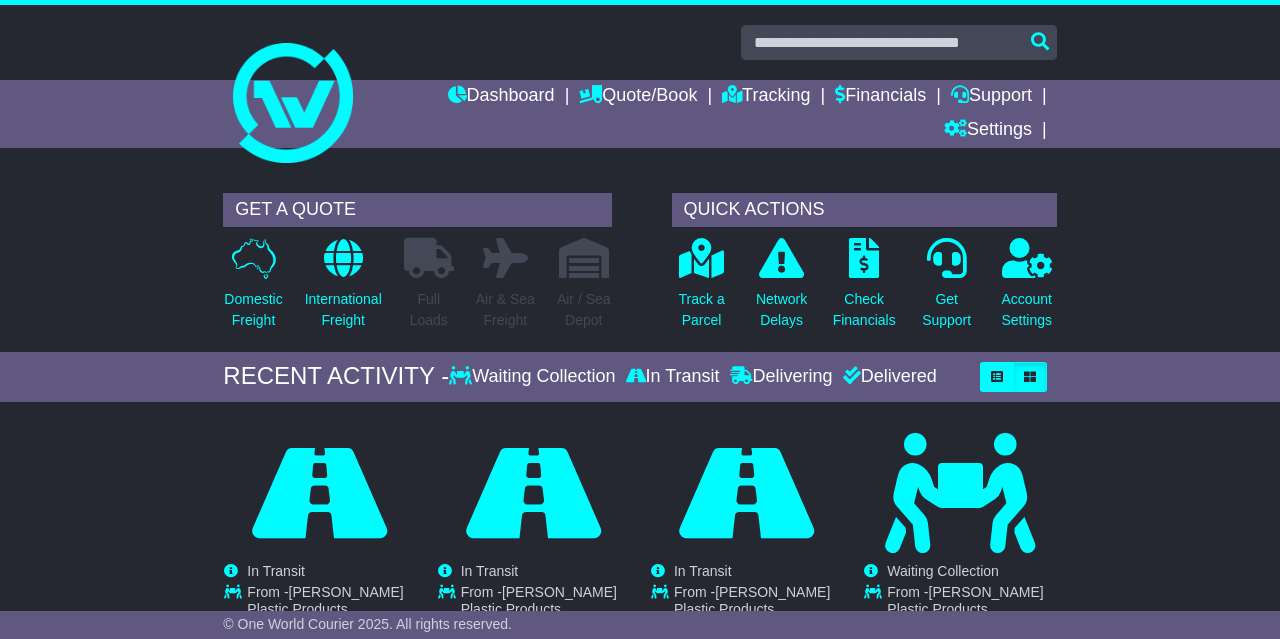 scroll, scrollTop: 0, scrollLeft: 0, axis: both 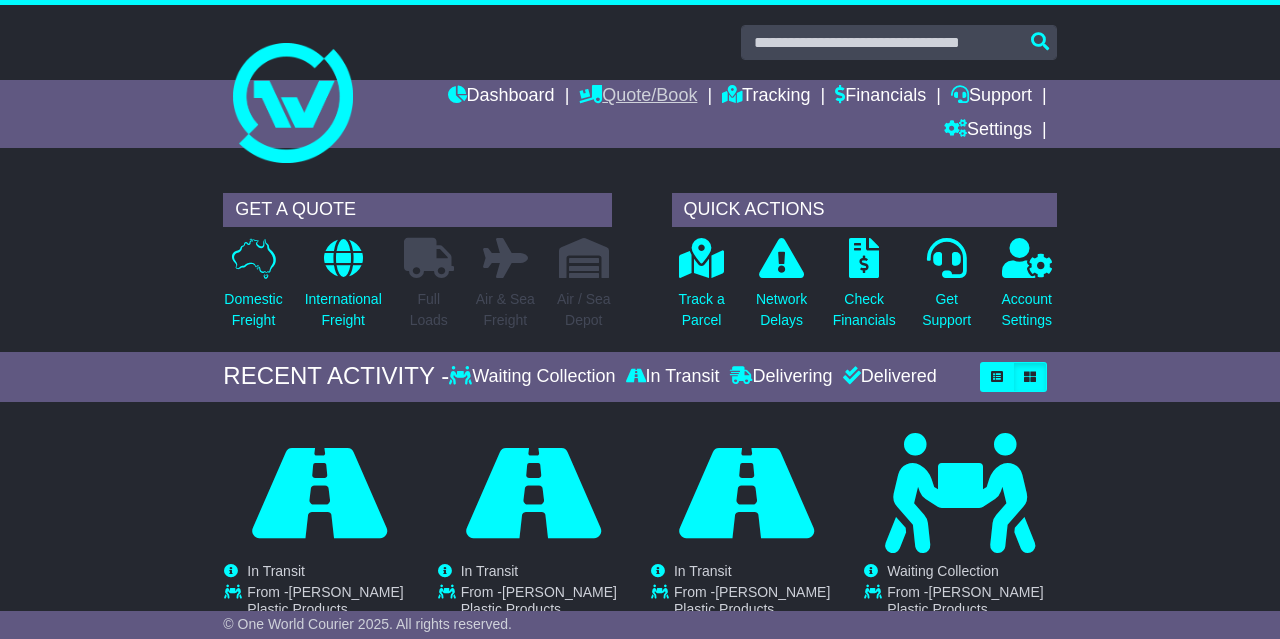 click on "Quote/Book" at bounding box center (638, 97) 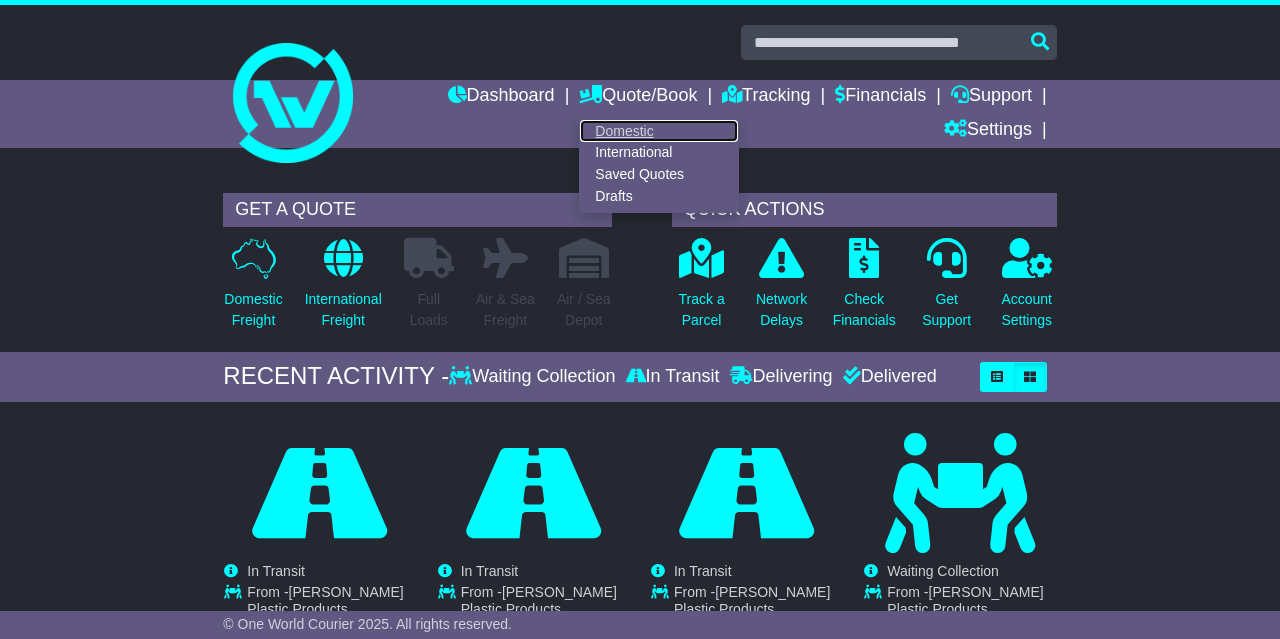 click on "Domestic" at bounding box center (659, 131) 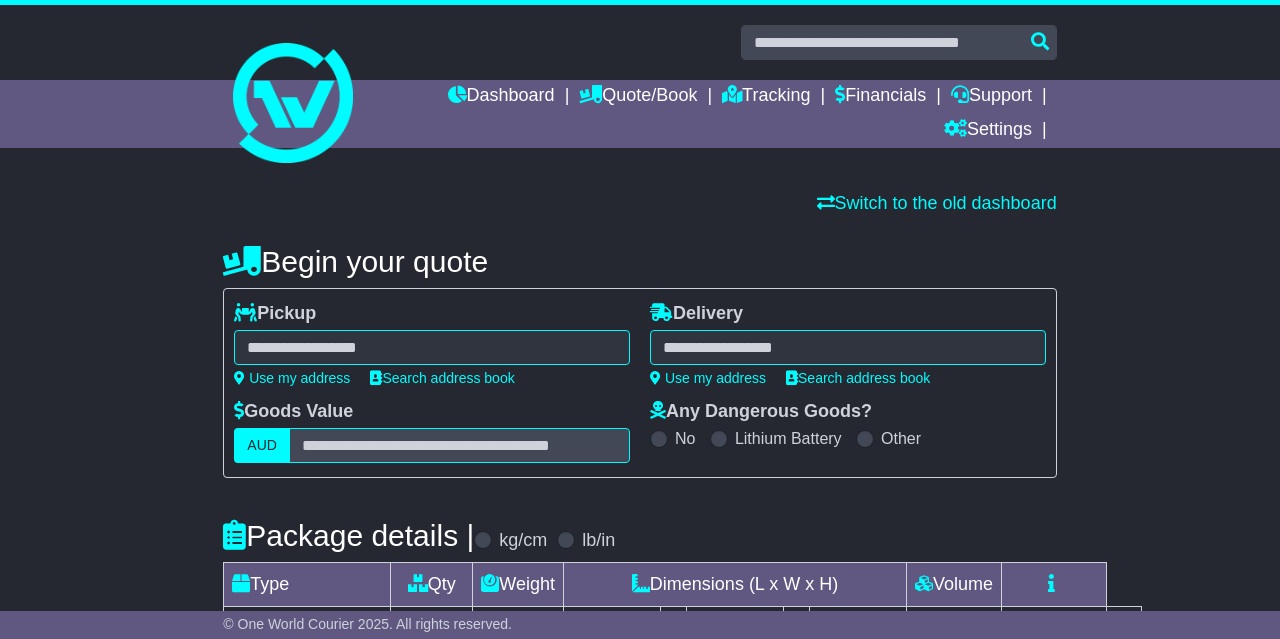 scroll, scrollTop: 104, scrollLeft: 0, axis: vertical 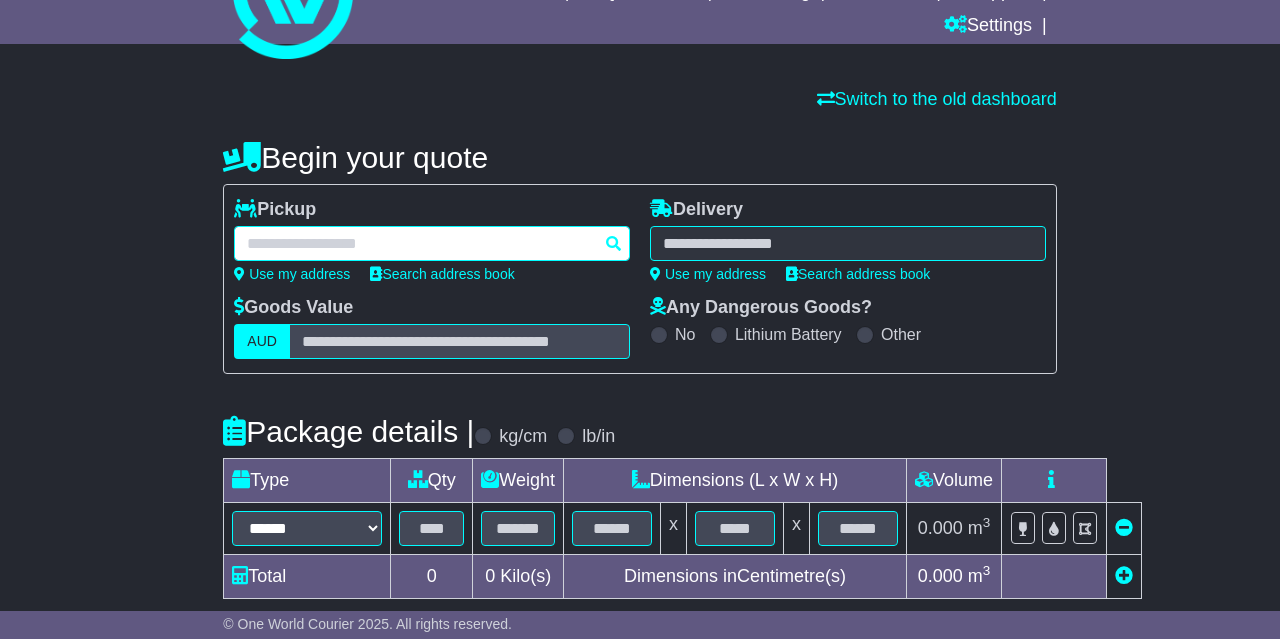 click at bounding box center [432, 243] 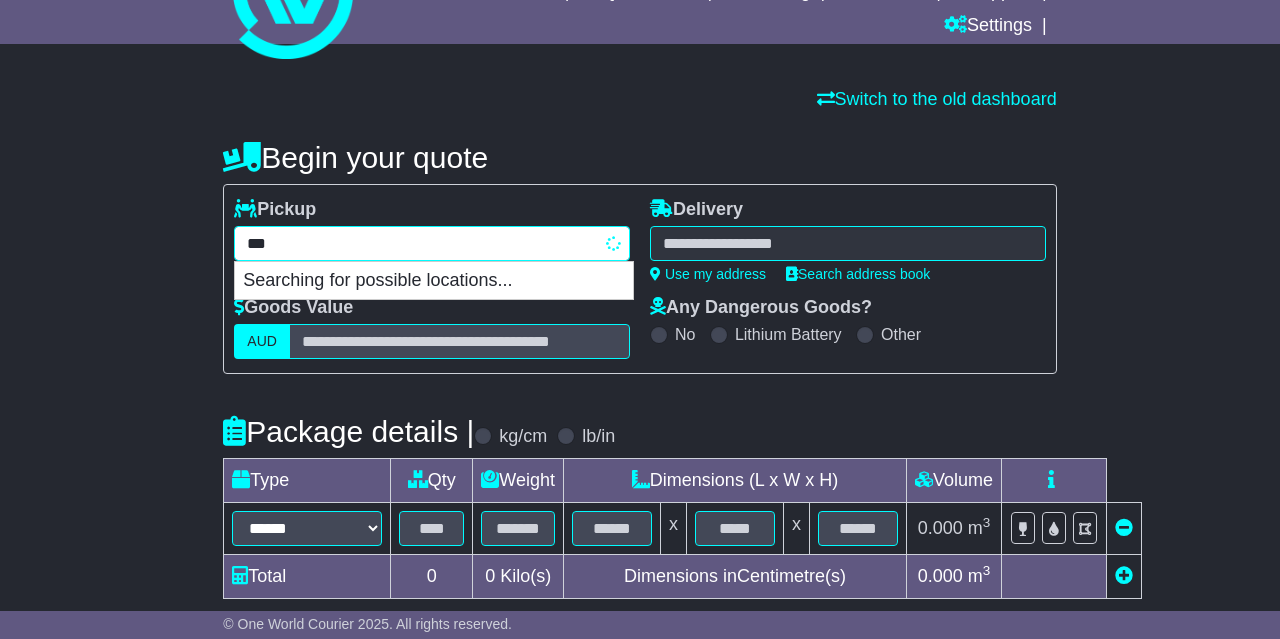 type on "****" 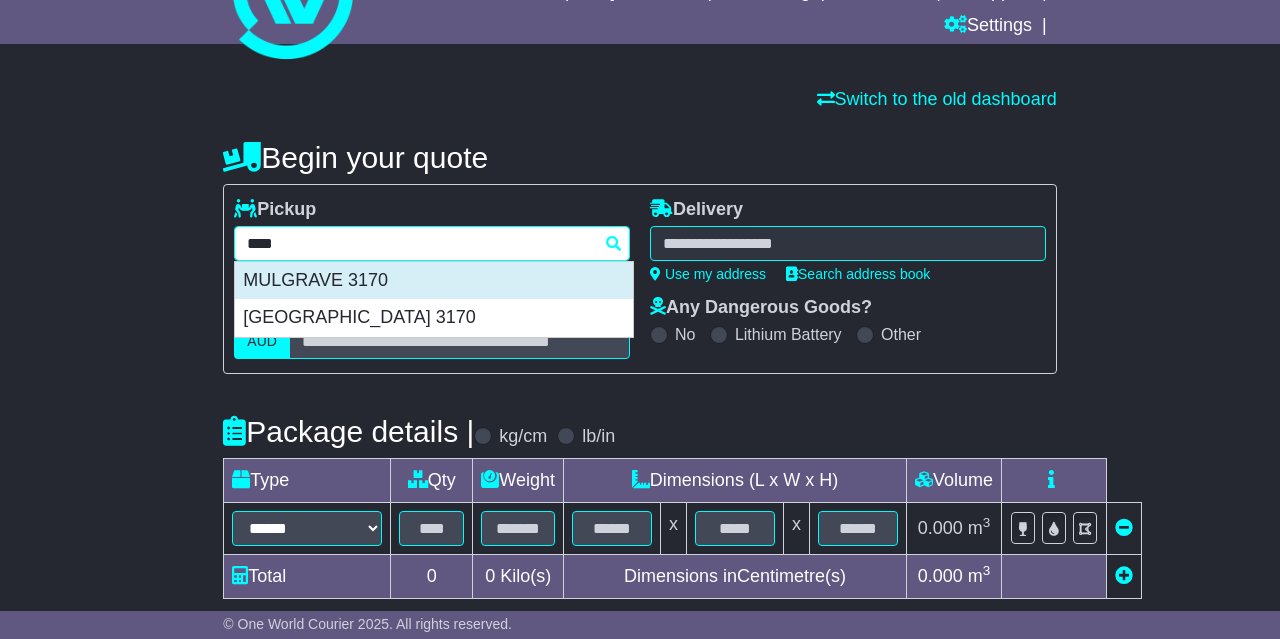 click on "MULGRAVE 3170" at bounding box center [434, 281] 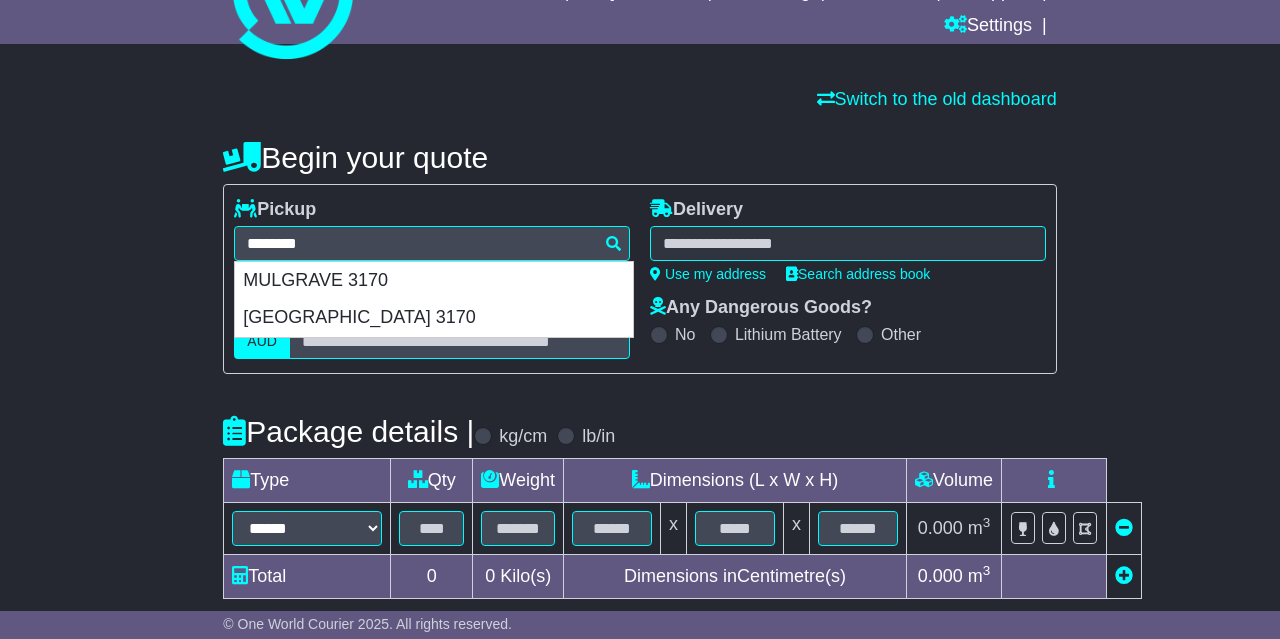 type on "**********" 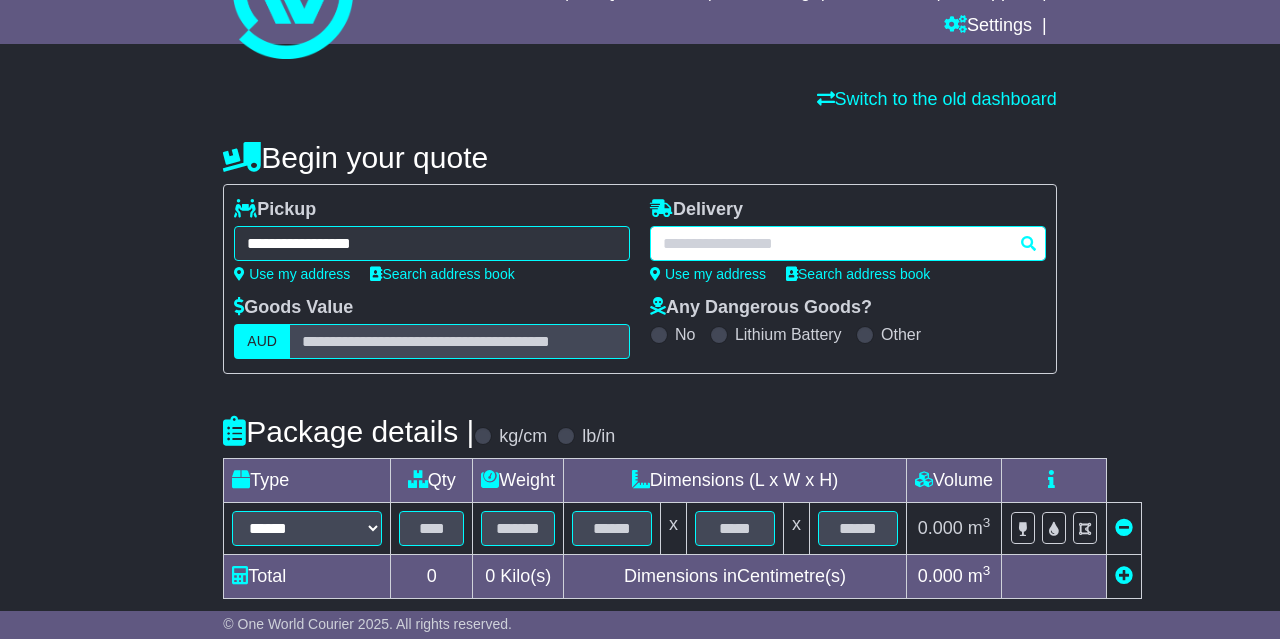 click at bounding box center (848, 243) 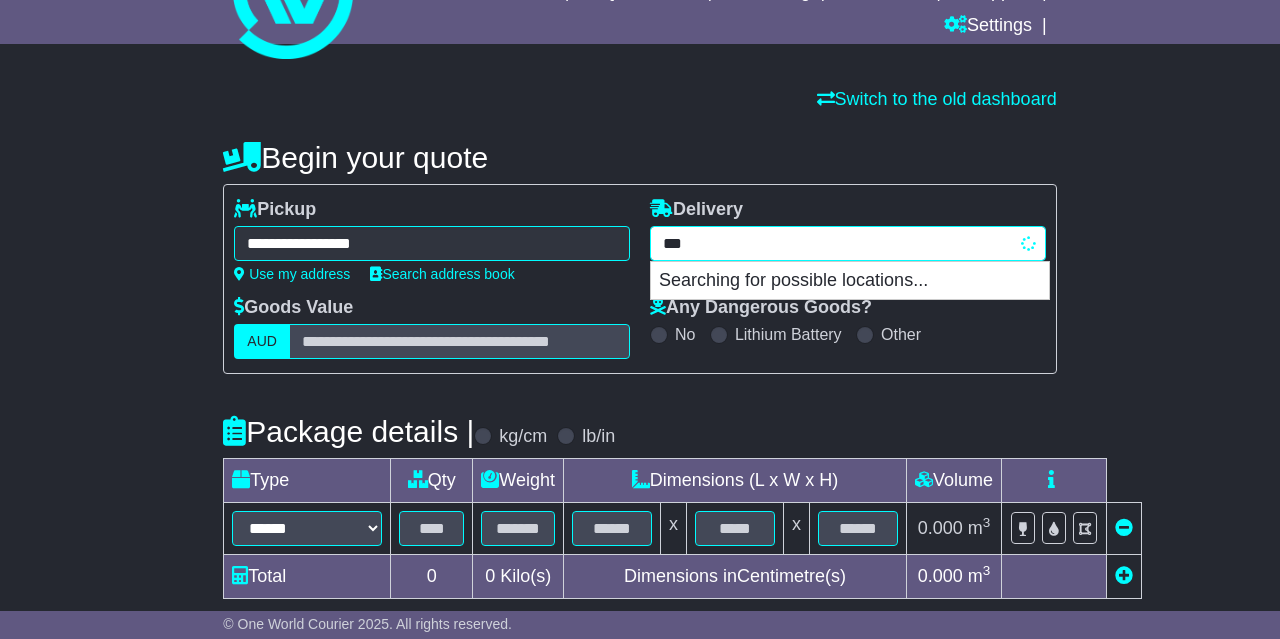 type on "****" 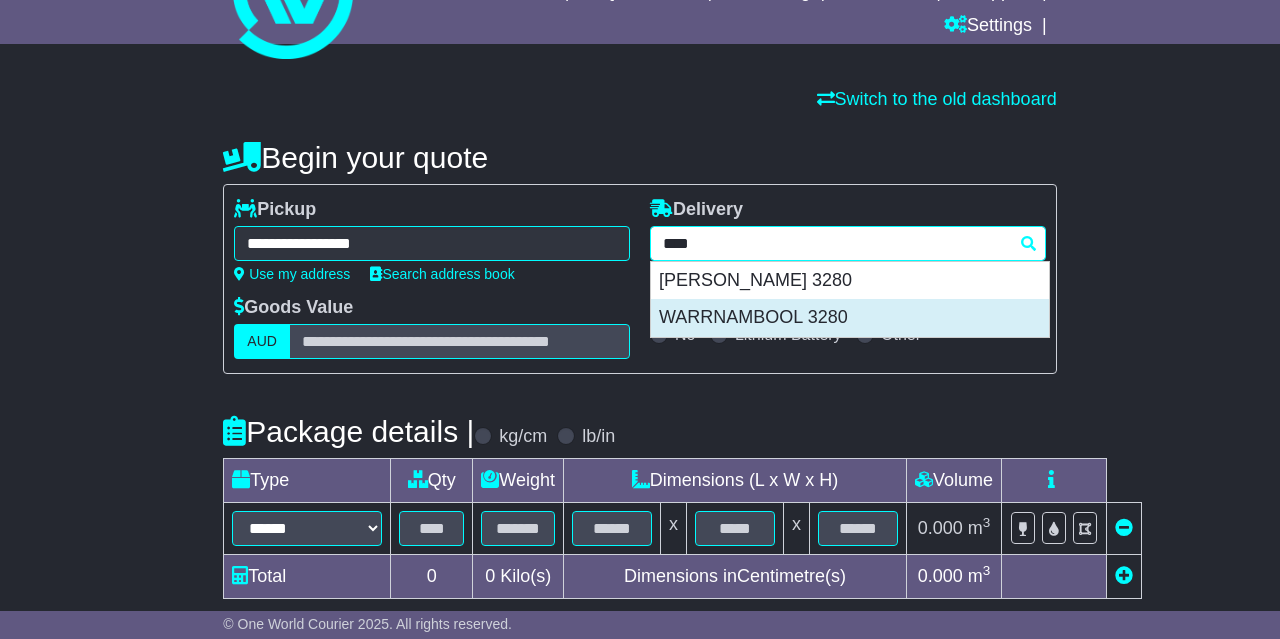 click on "WARRNAMBOOL 3280" at bounding box center [850, 318] 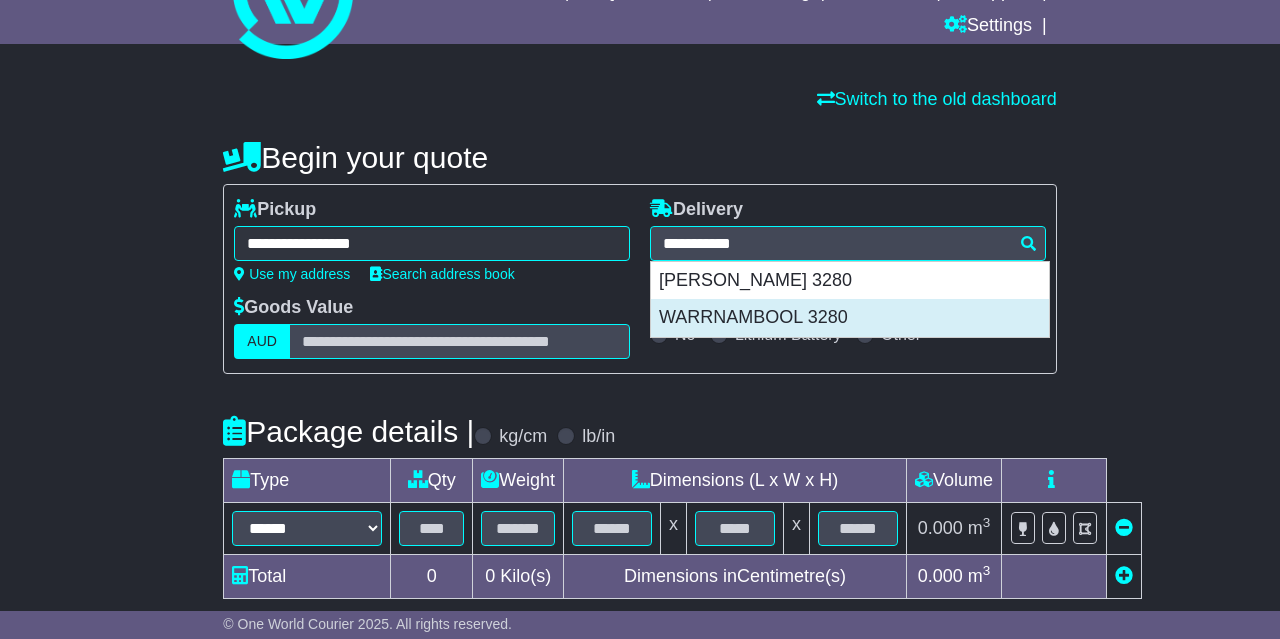 type on "**********" 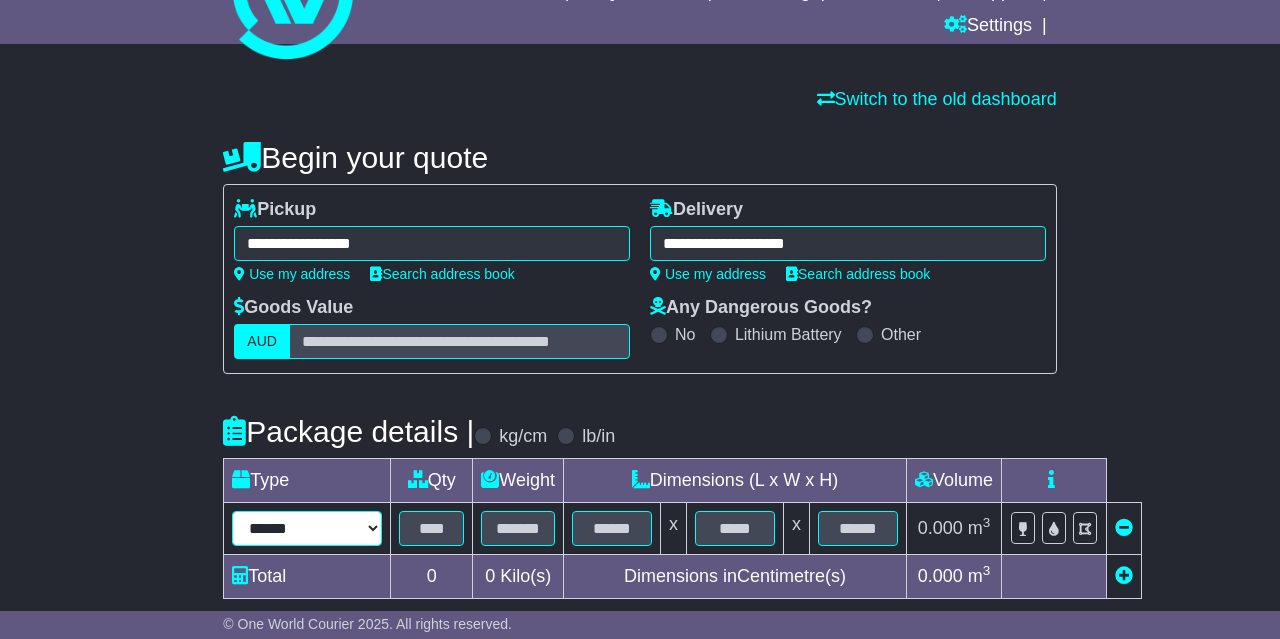 click on "**********" at bounding box center (307, 528) 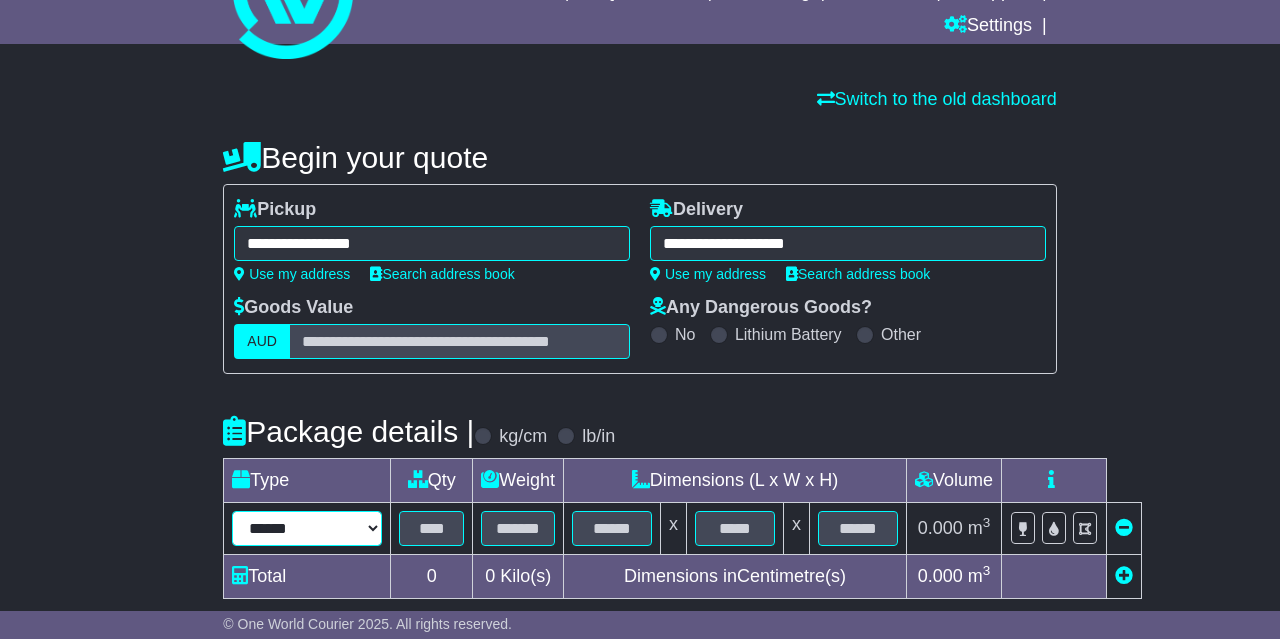 select on "*****" 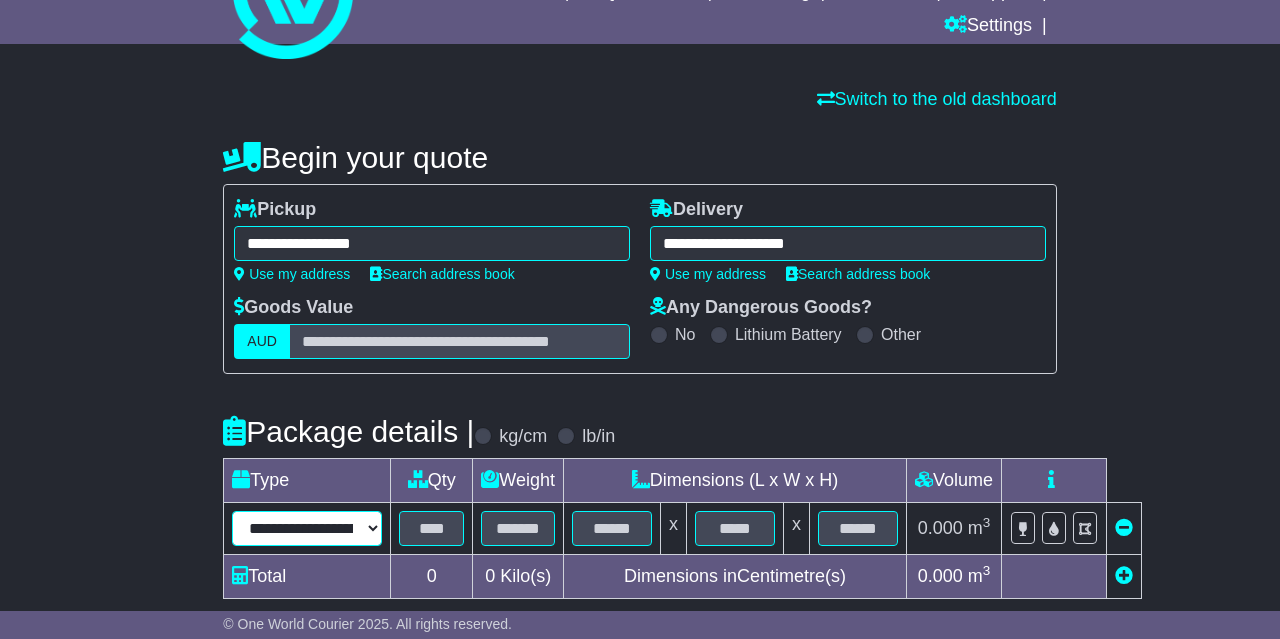 click on "**********" at bounding box center [0, 0] 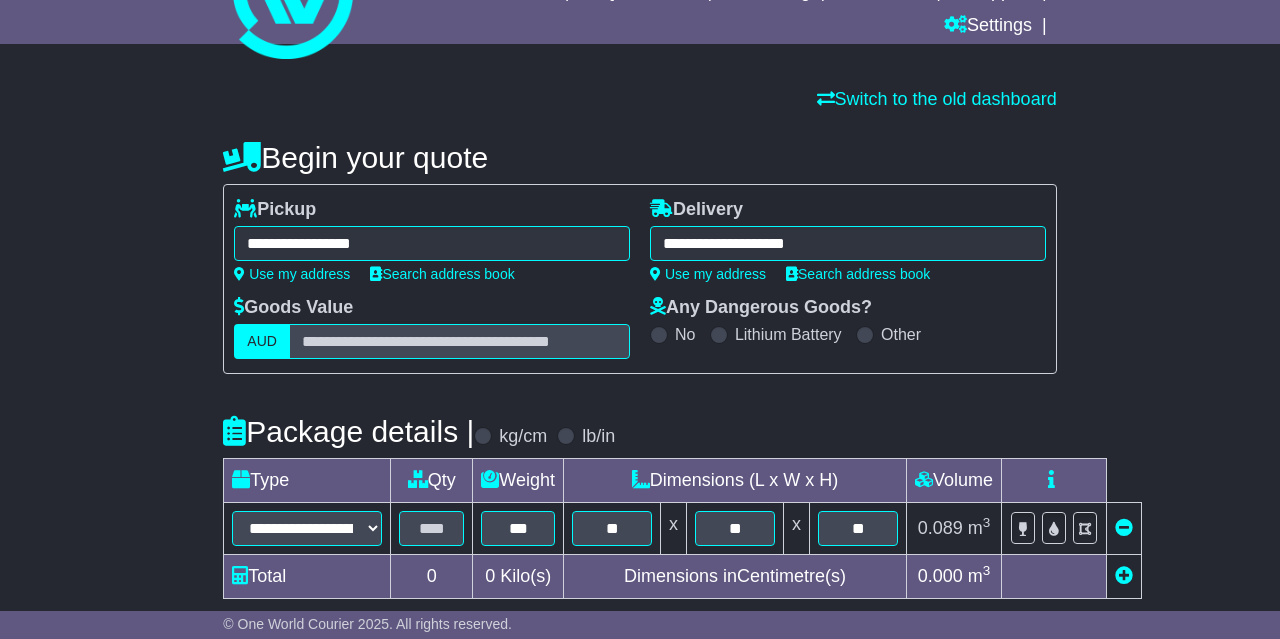 click at bounding box center (1124, 575) 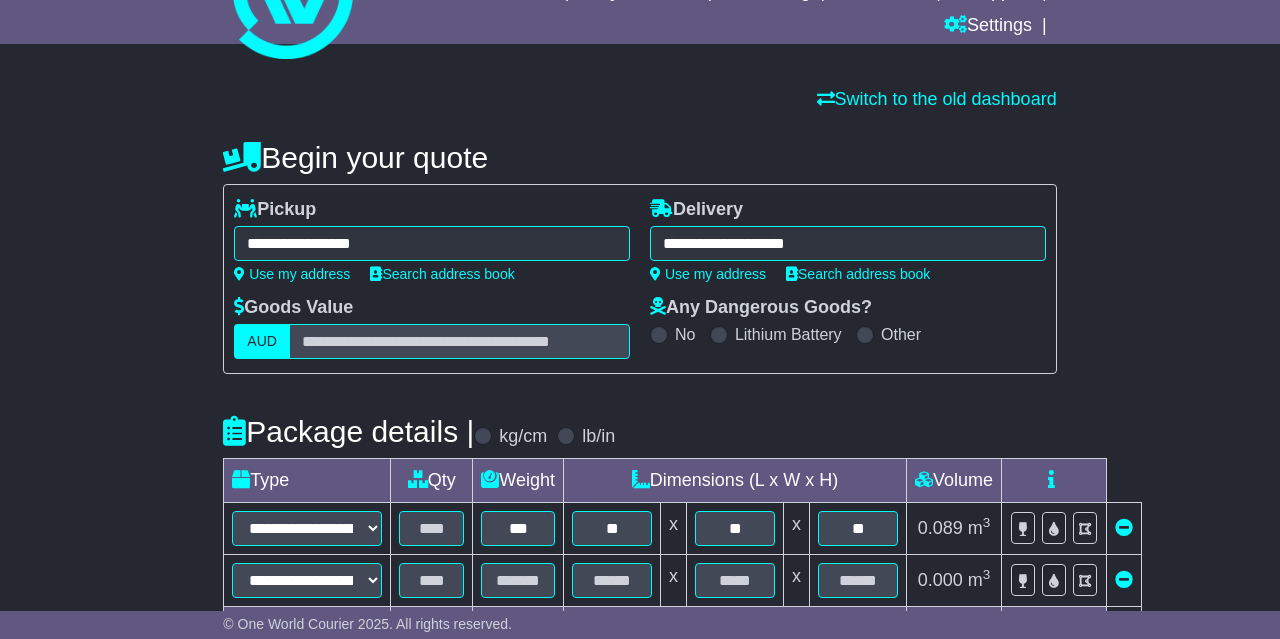 scroll, scrollTop: 208, scrollLeft: 0, axis: vertical 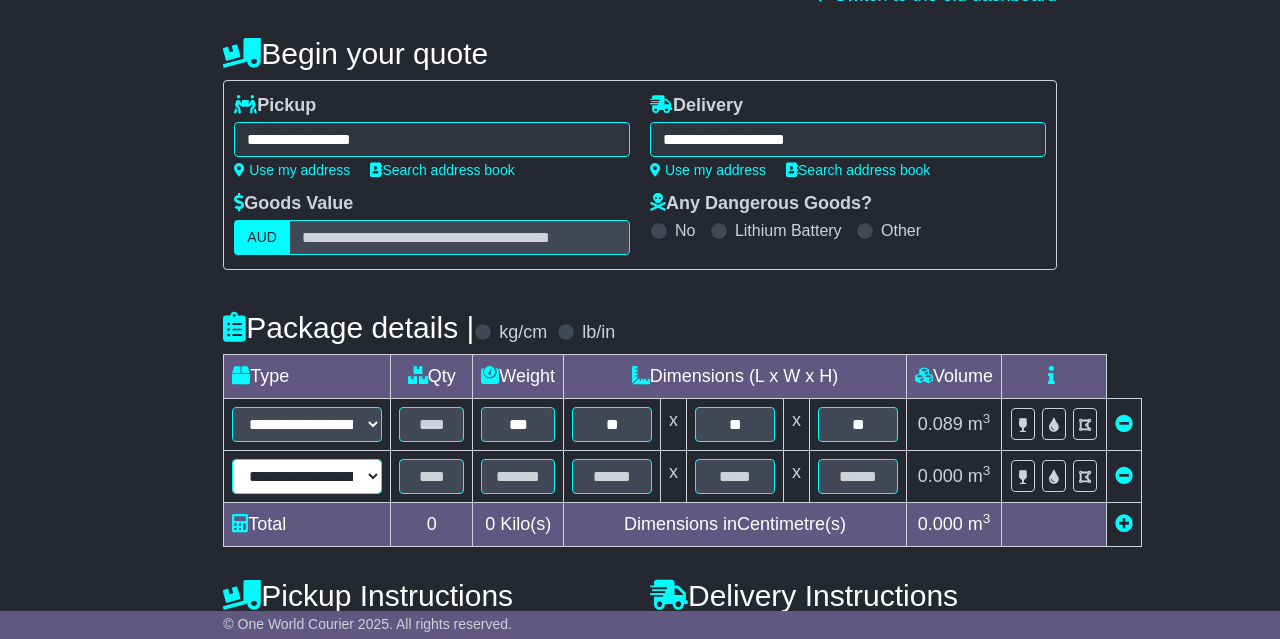 click on "**********" at bounding box center (307, 476) 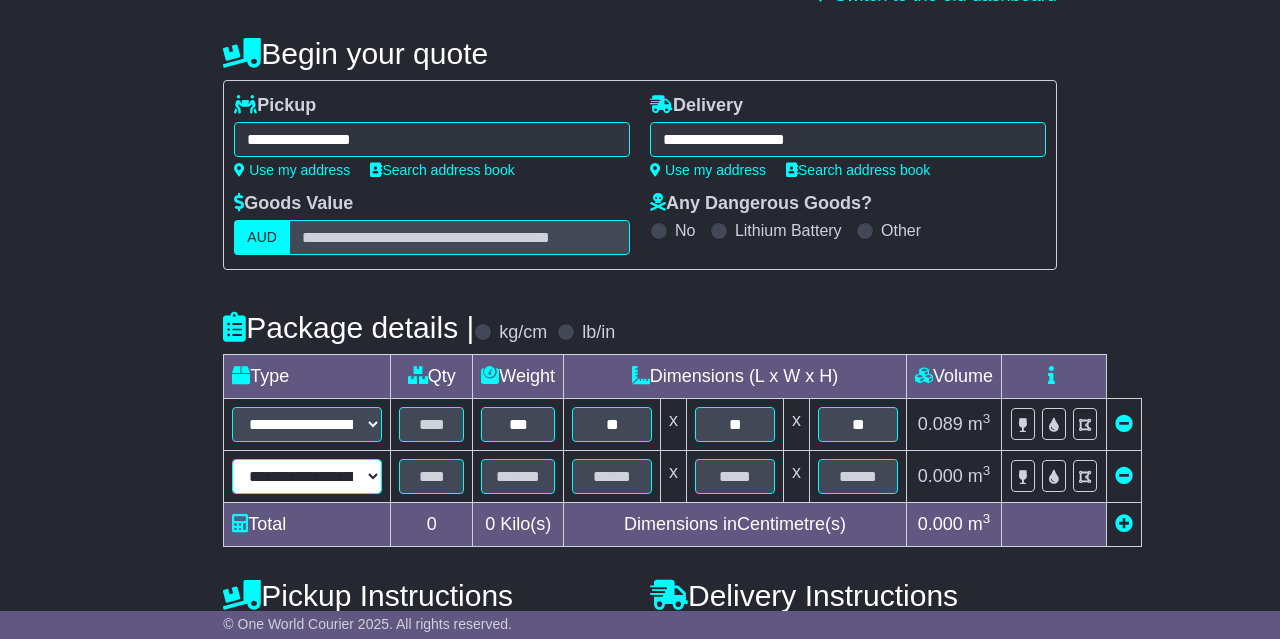 select on "*****" 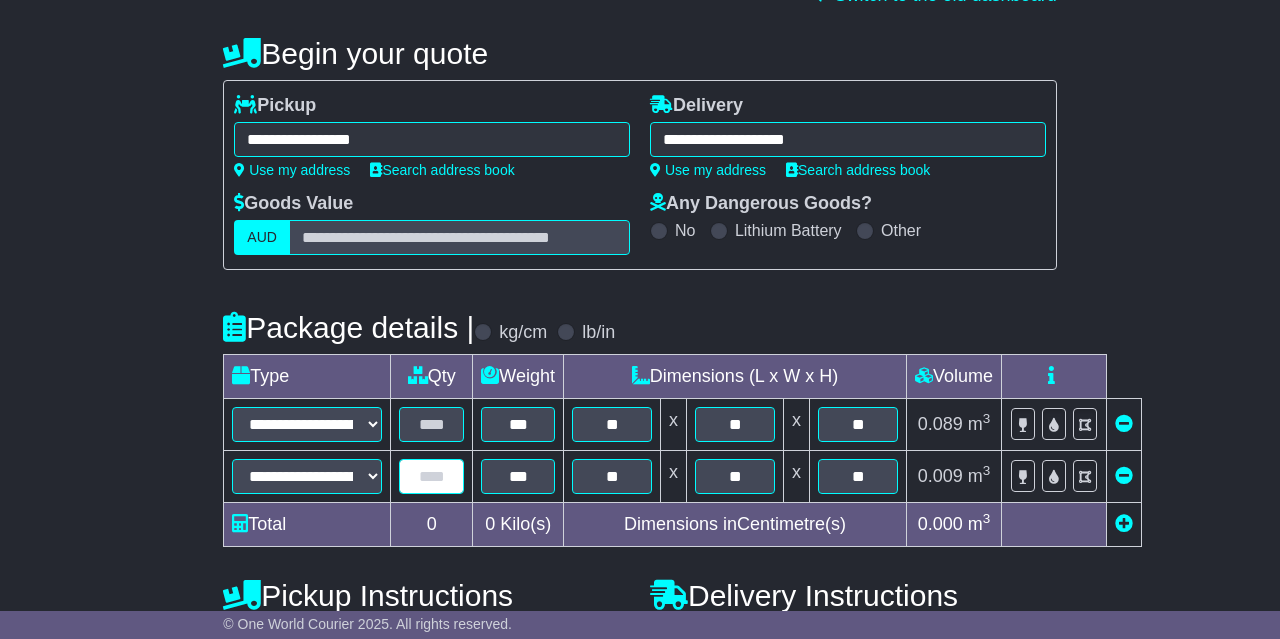 click at bounding box center [431, 476] 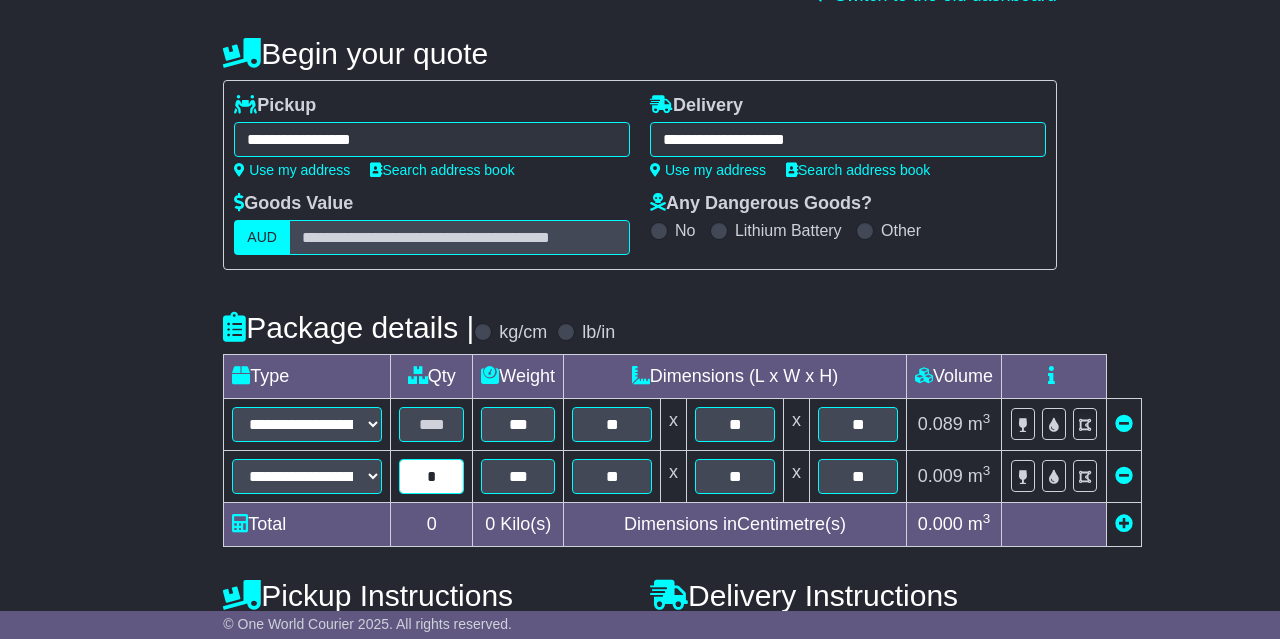 type on "*" 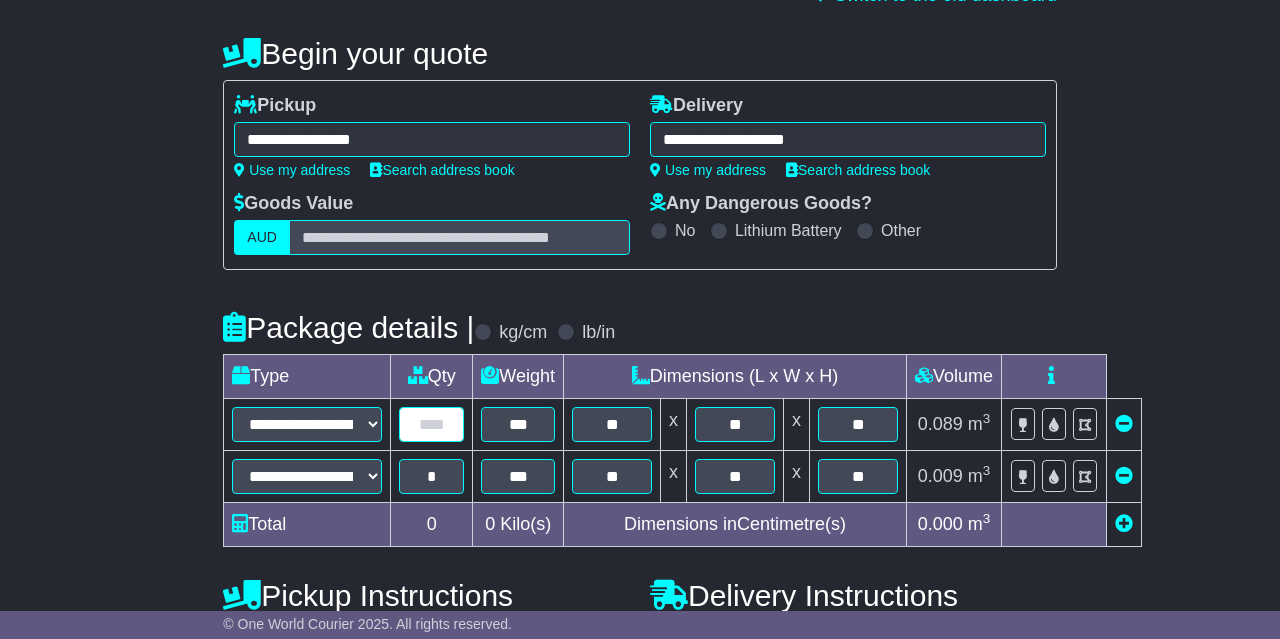 click at bounding box center [431, 424] 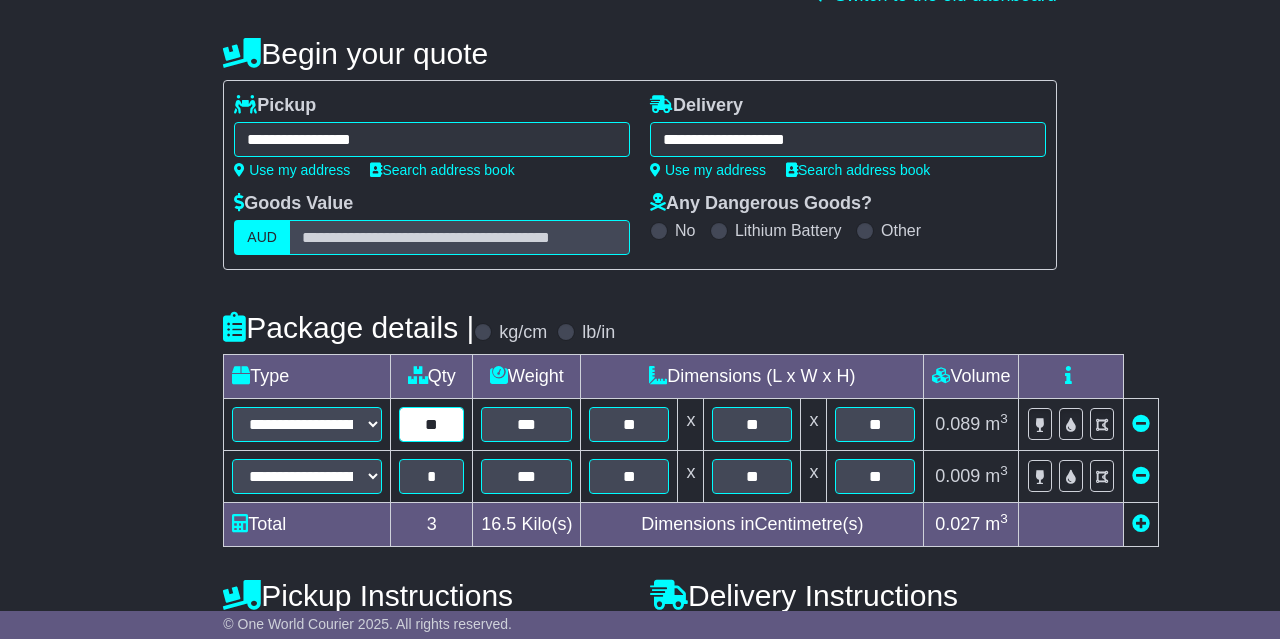 type on "**" 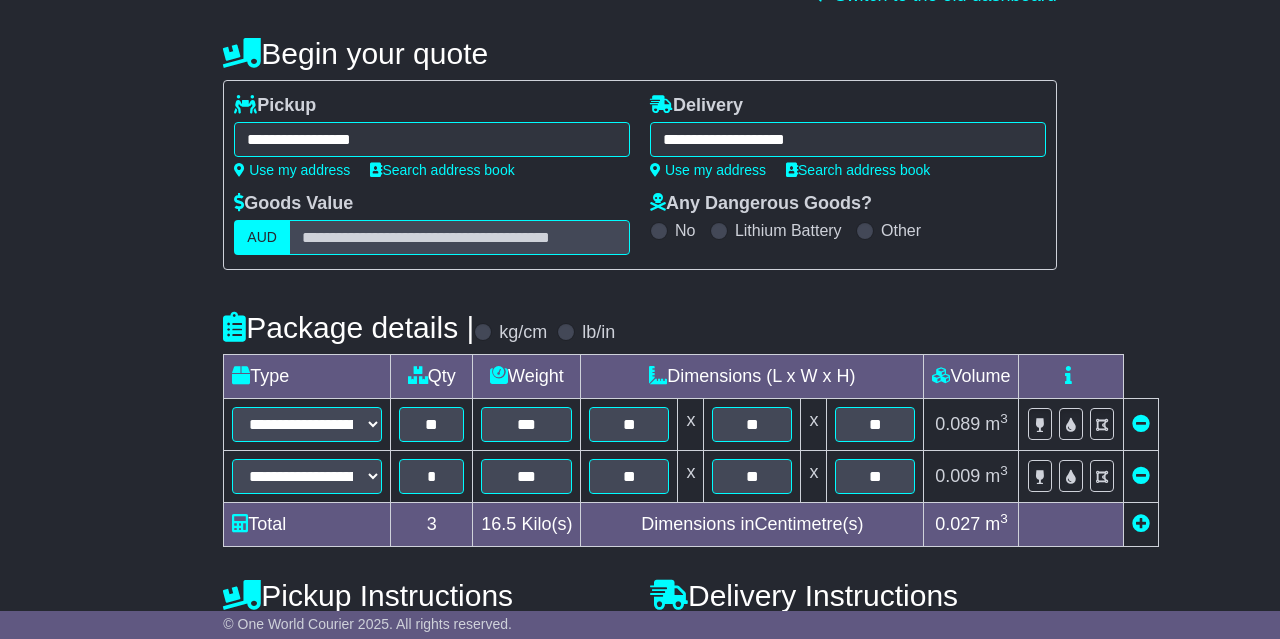 click on "**********" at bounding box center [640, 456] 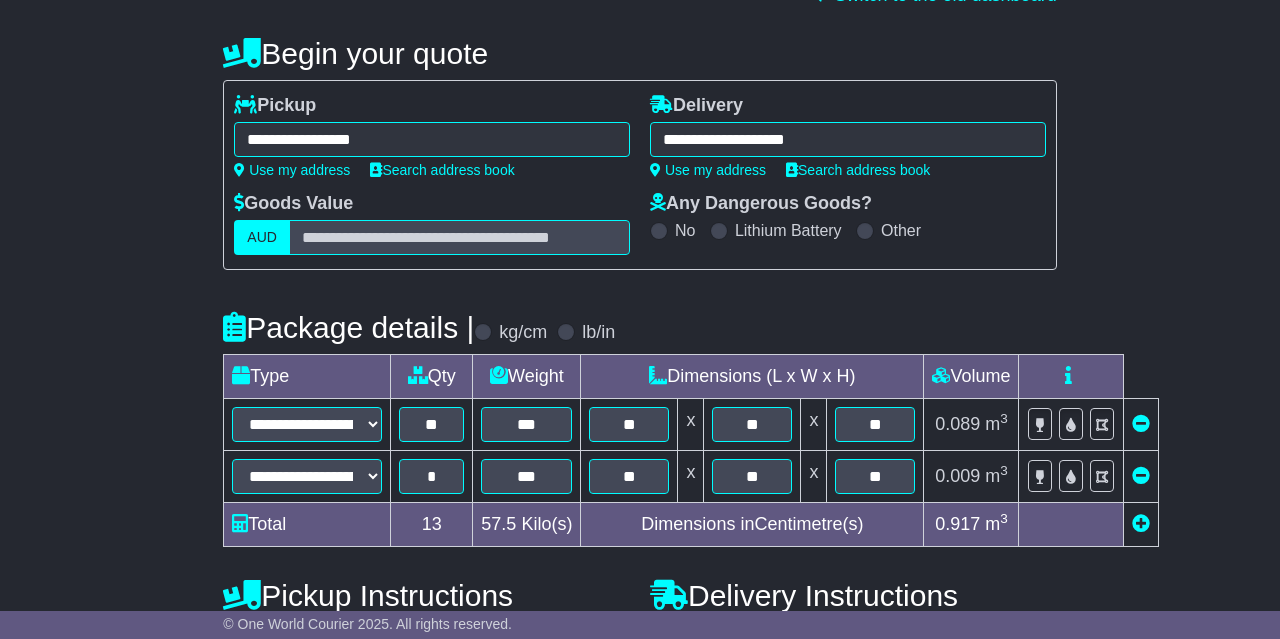 scroll, scrollTop: 416, scrollLeft: 0, axis: vertical 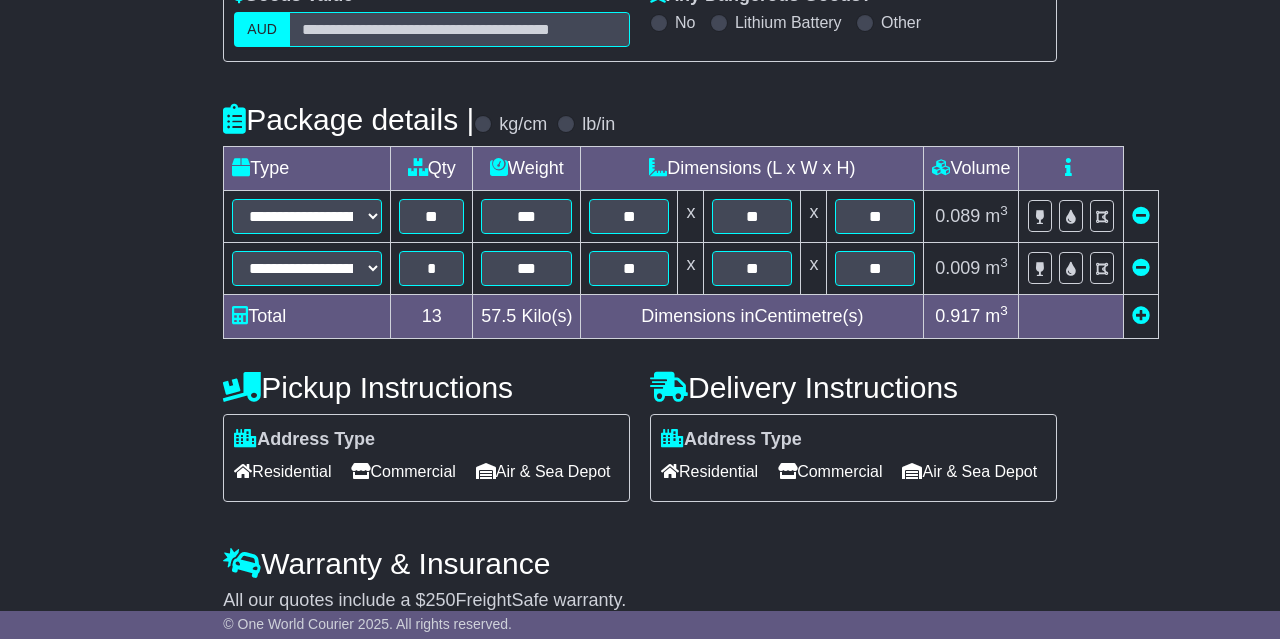 click on "Commercial" at bounding box center [403, 471] 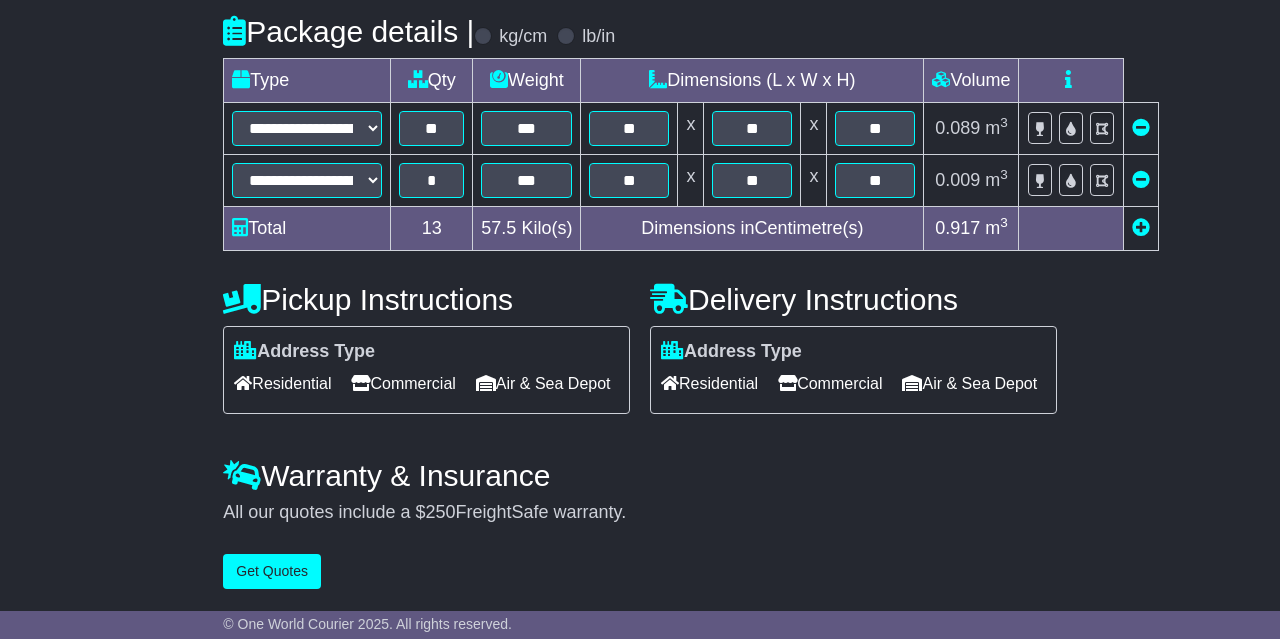 scroll, scrollTop: 532, scrollLeft: 0, axis: vertical 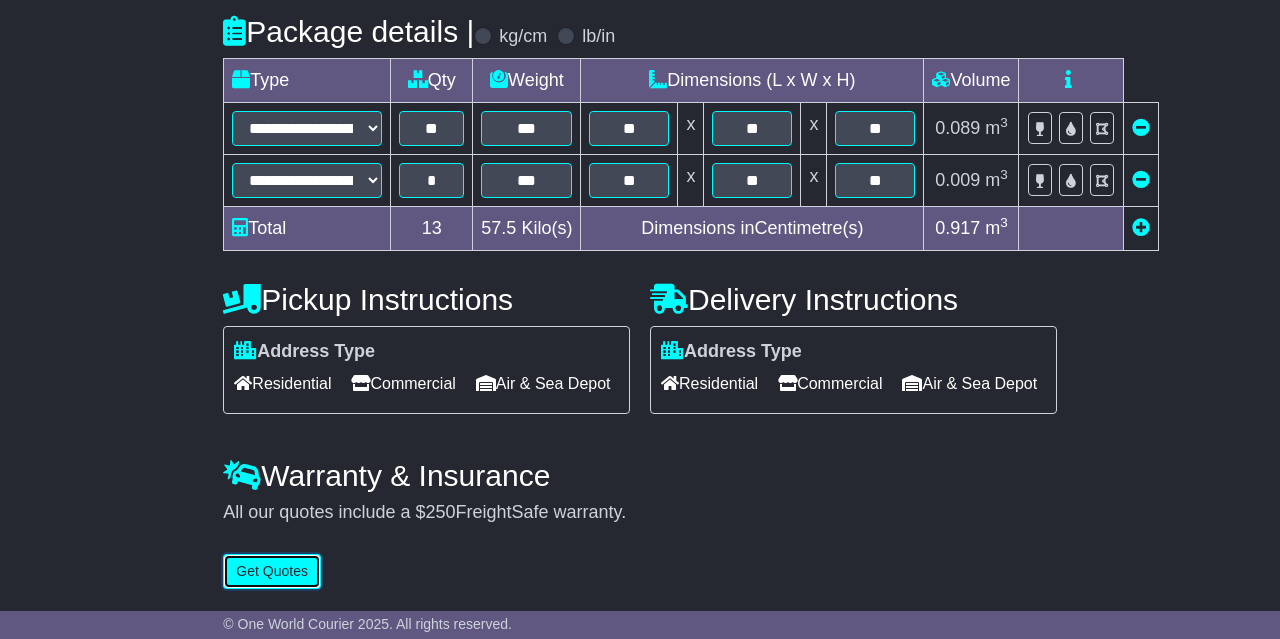 click on "Get Quotes" at bounding box center [272, 571] 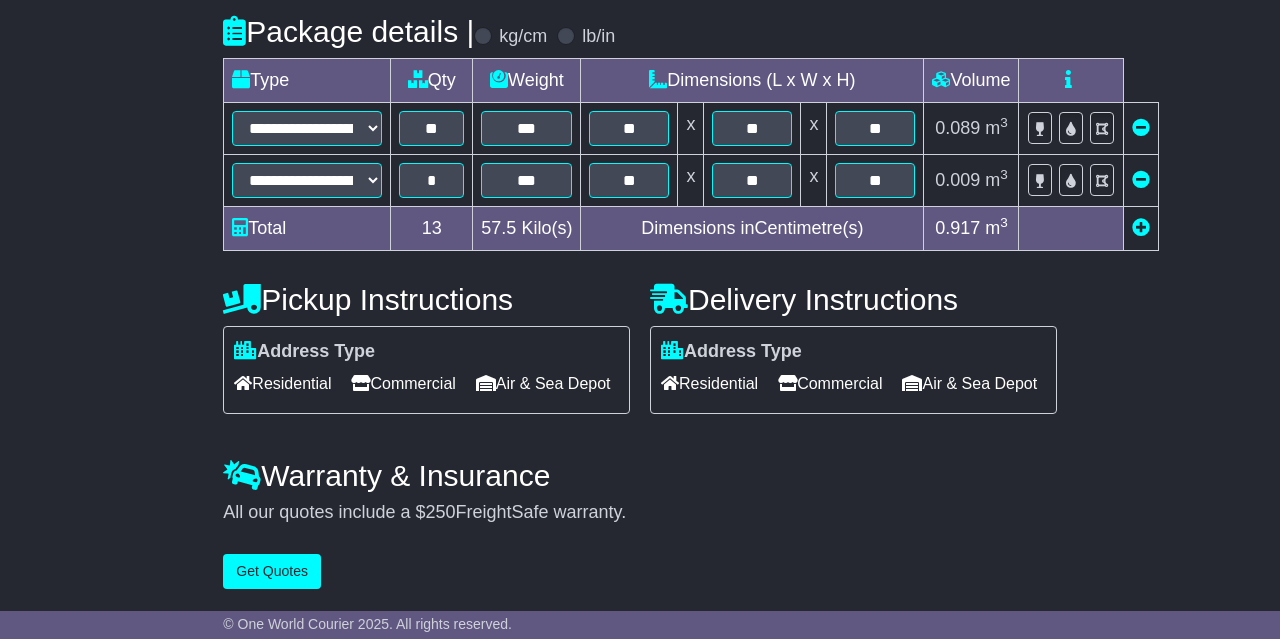 scroll, scrollTop: 0, scrollLeft: 0, axis: both 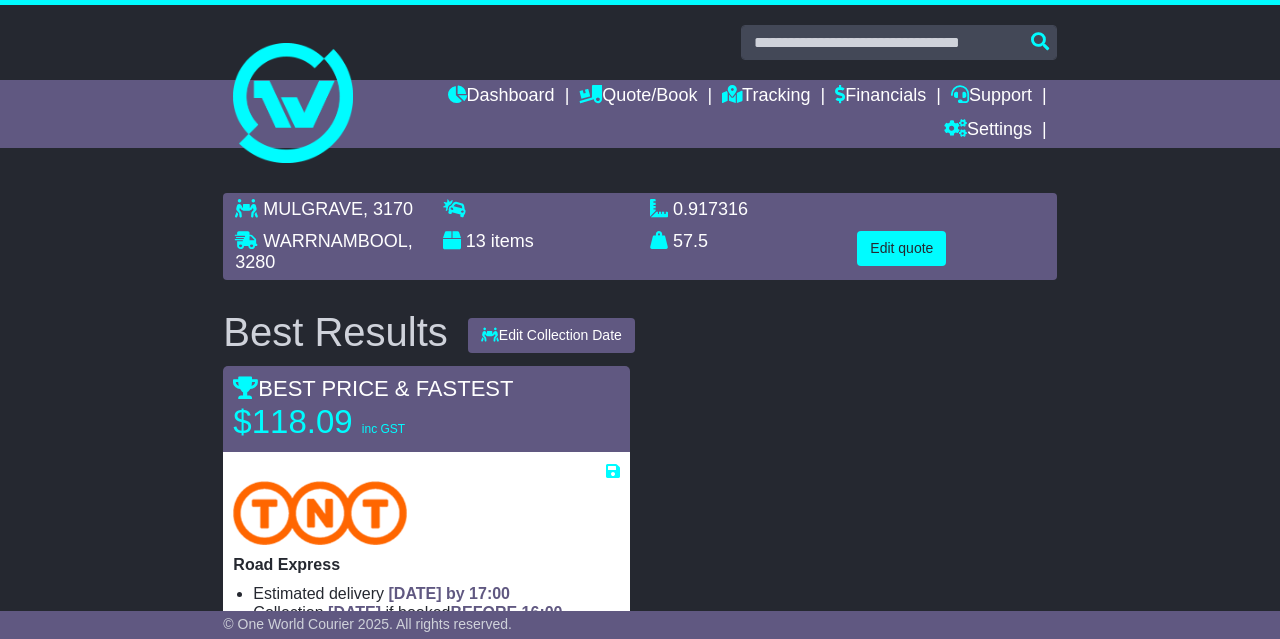 click on "MULGRAVE , 3170
WARRNAMBOOL , 3280
13   items
0.917316
m 3
in 3
57.5  kg(s)  lb(s)" at bounding box center (640, 1204) 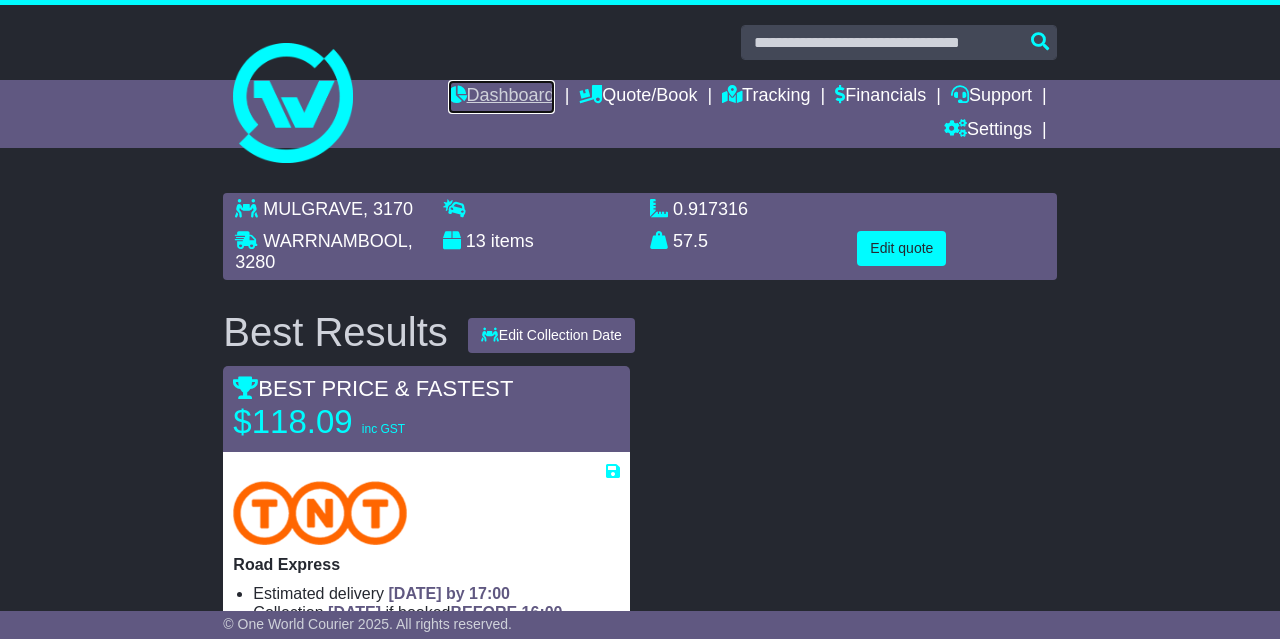 click on "Dashboard" at bounding box center [501, 97] 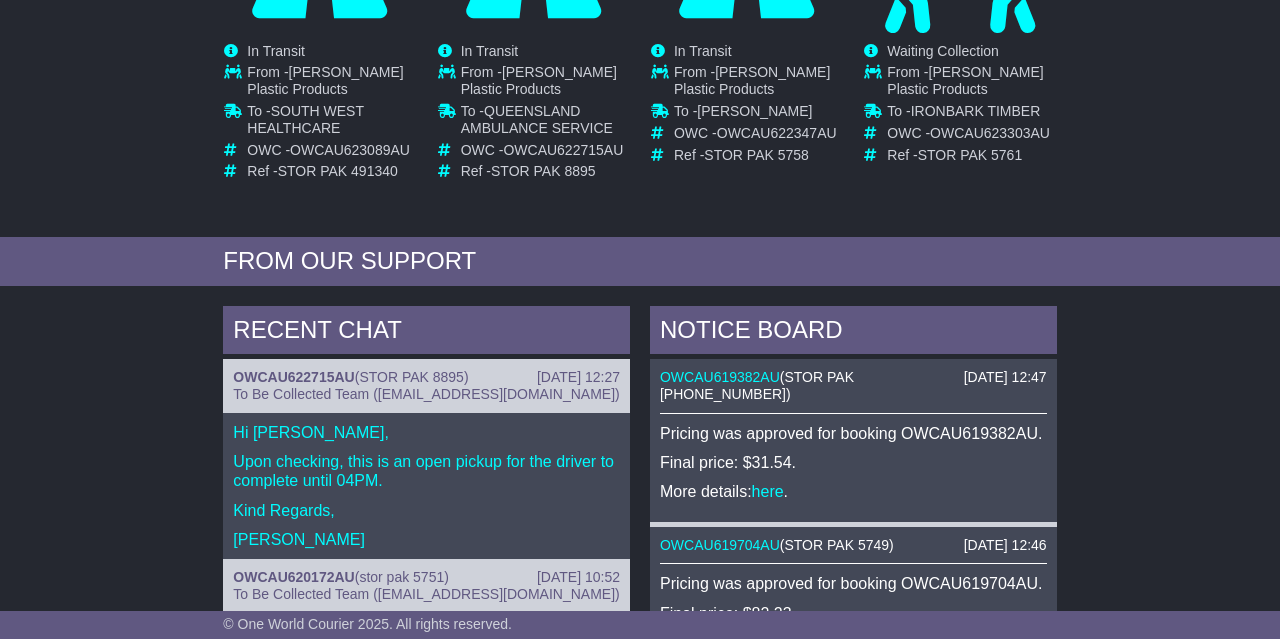 scroll, scrollTop: 624, scrollLeft: 0, axis: vertical 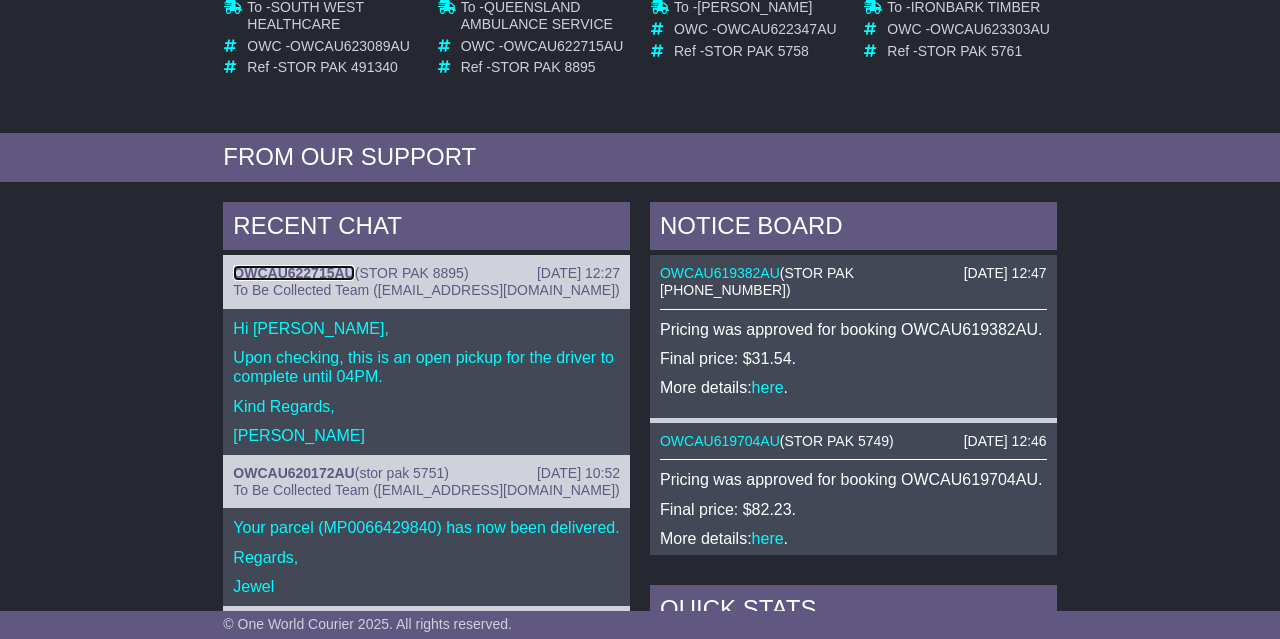 click on "OWCAU622715AU" at bounding box center (293, 273) 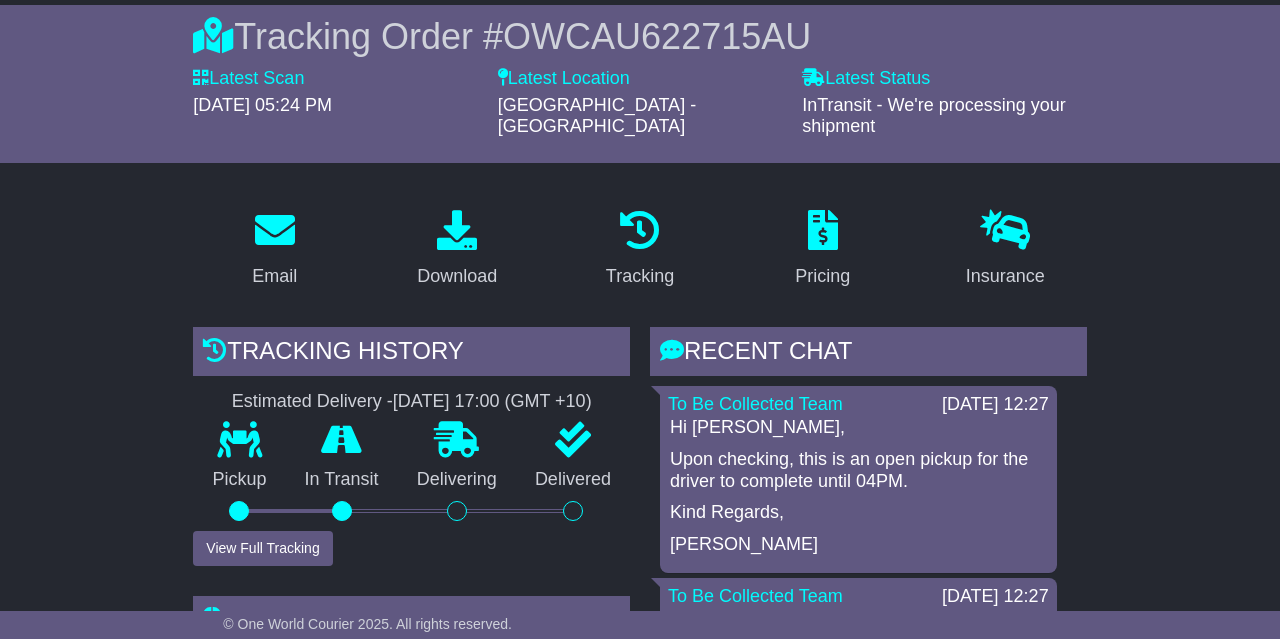 scroll, scrollTop: 416, scrollLeft: 0, axis: vertical 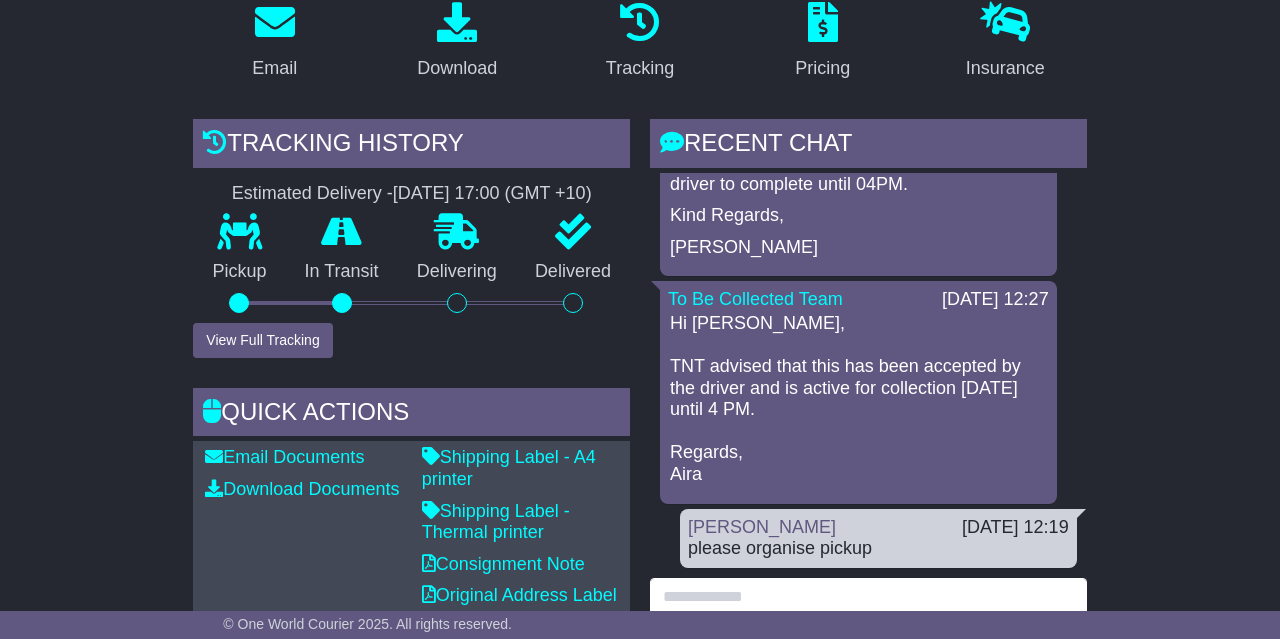 click at bounding box center [868, 621] 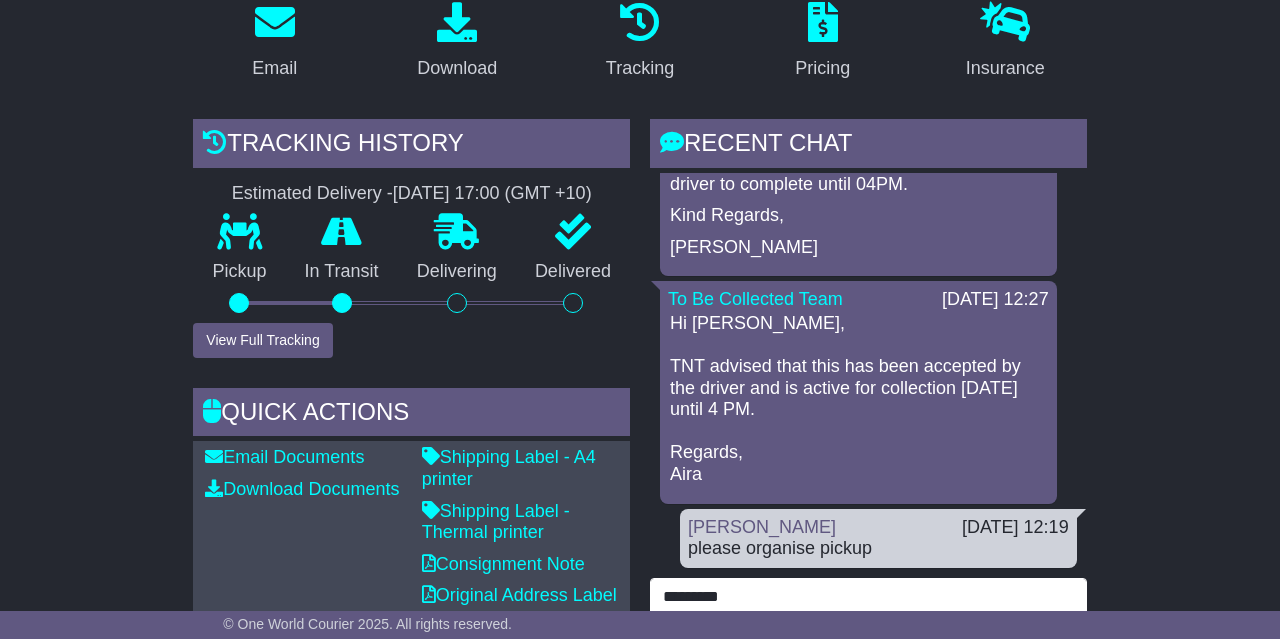 scroll, scrollTop: 520, scrollLeft: 0, axis: vertical 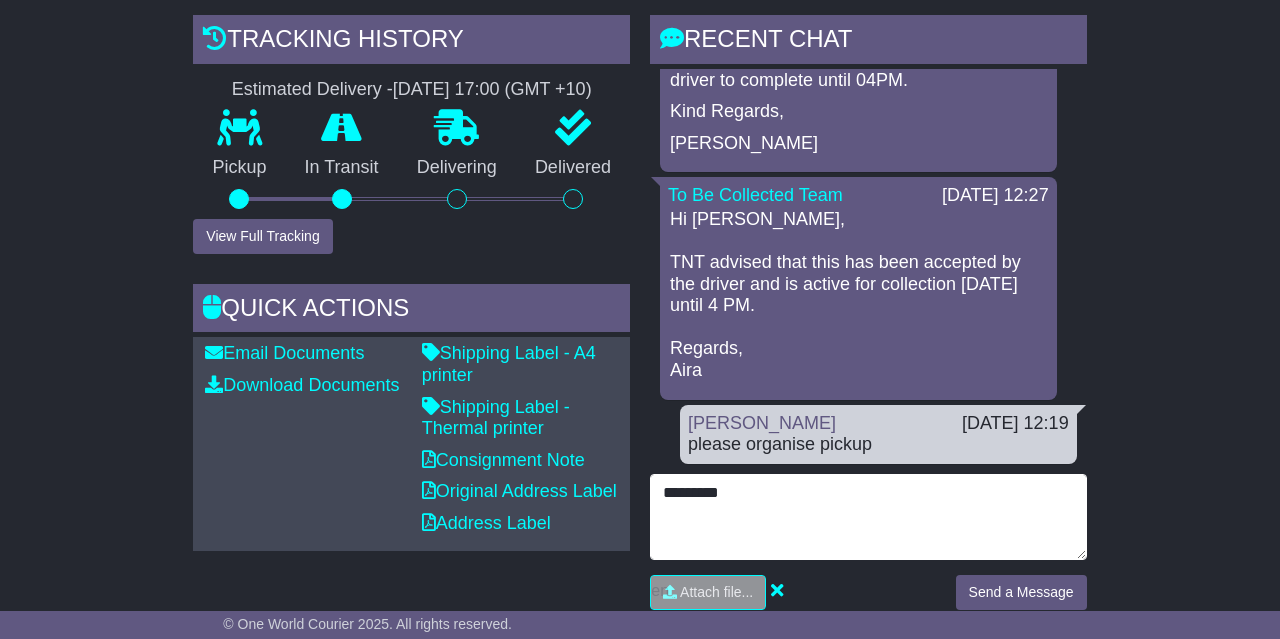 type on "*********" 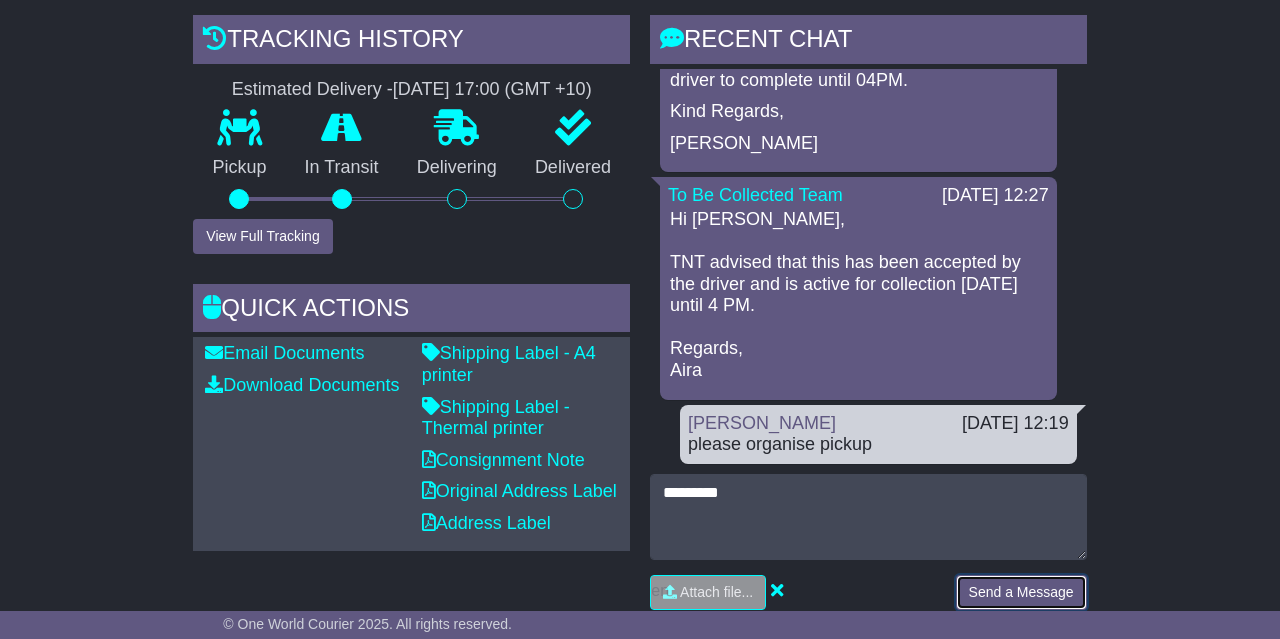 click on "Send a Message" at bounding box center [1021, 592] 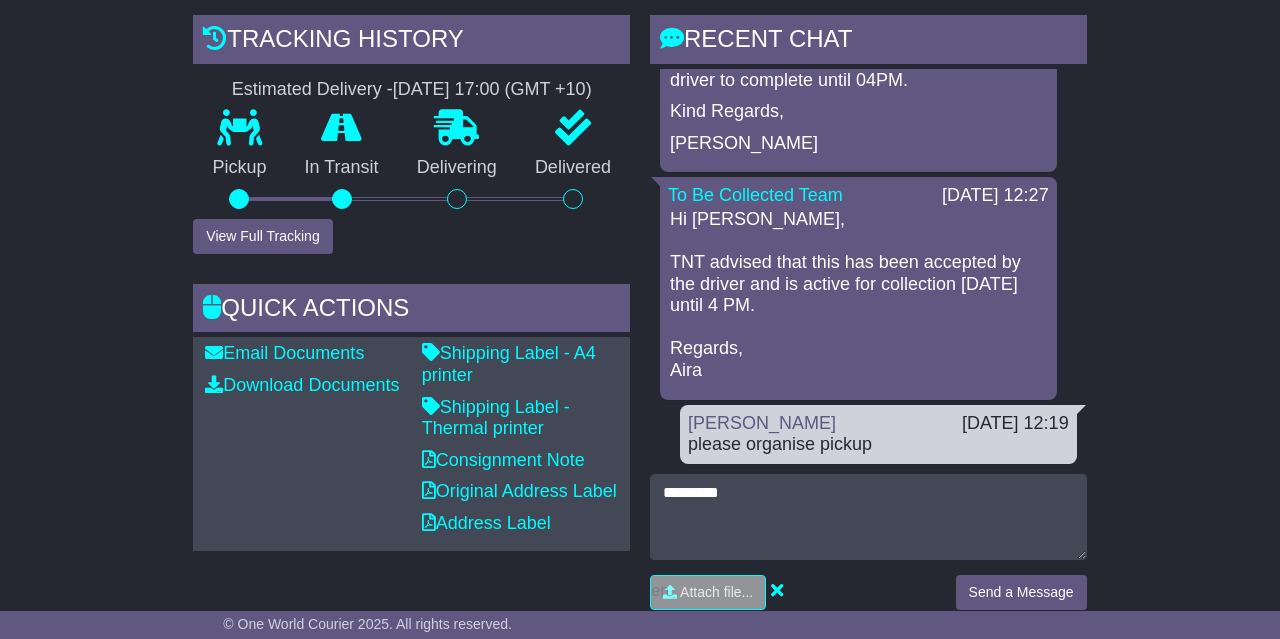 scroll, scrollTop: 89, scrollLeft: 0, axis: vertical 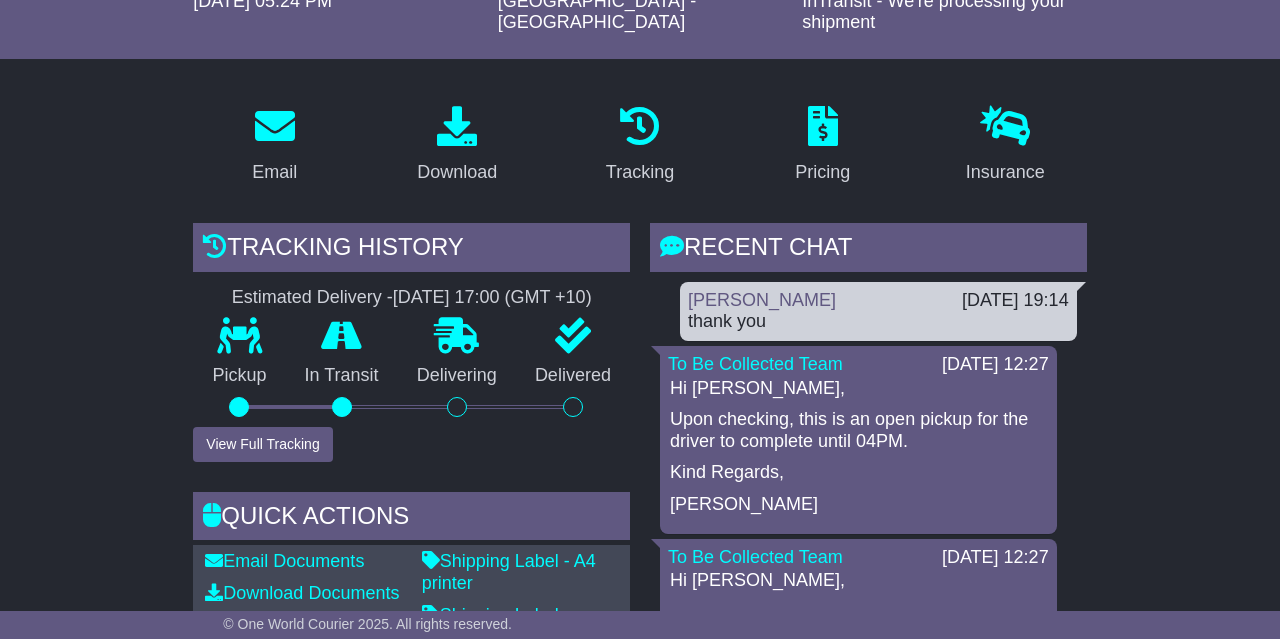 click on "Email
Download
Tracking
Pricing
Insurance
Tracking history
Estimated Delivery -
21 Jul 2025 - 17:00 (GMT +10)" at bounding box center [640, 1231] 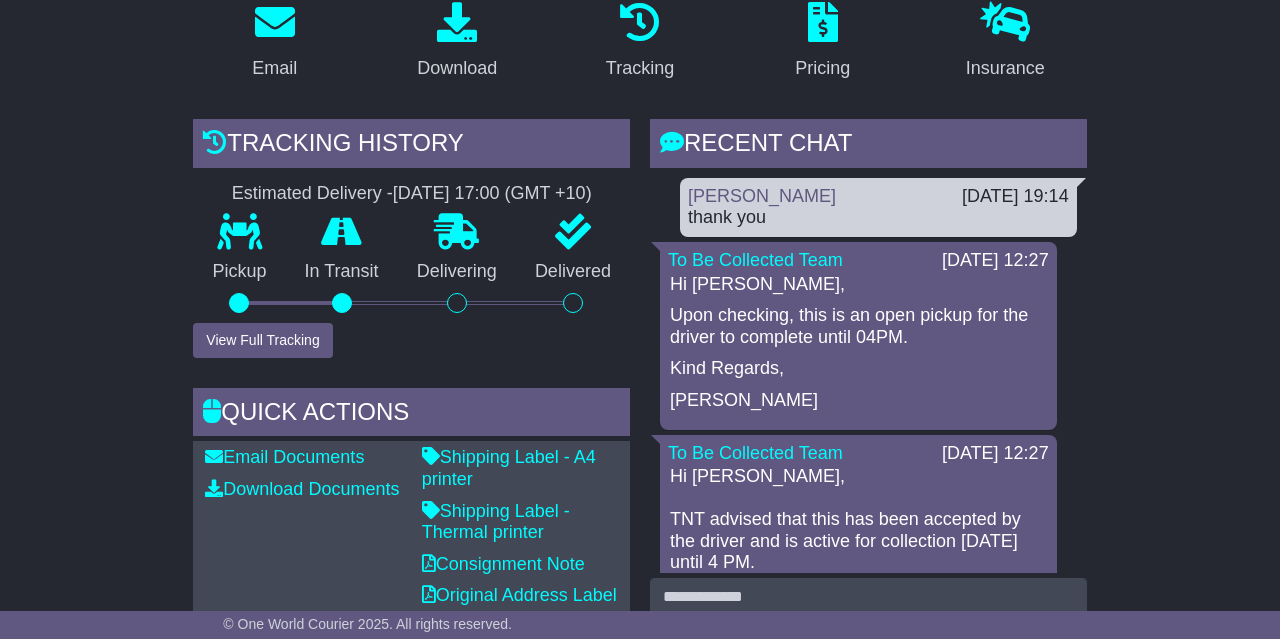 scroll, scrollTop: 0, scrollLeft: 0, axis: both 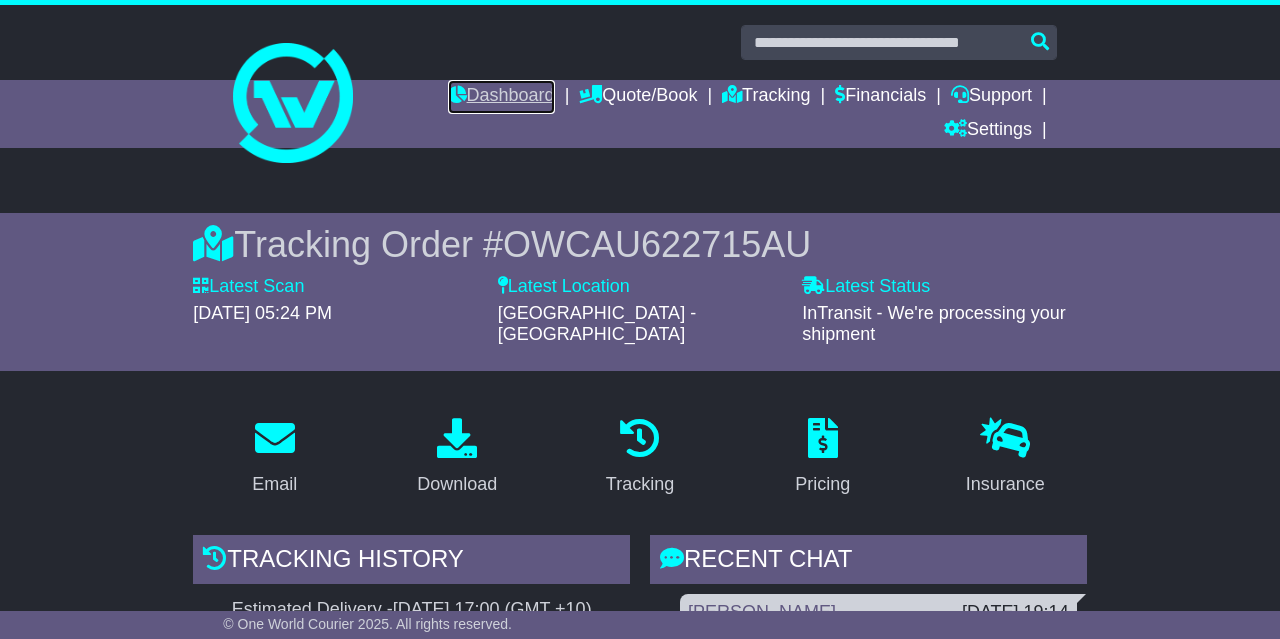 click on "Dashboard" at bounding box center [501, 97] 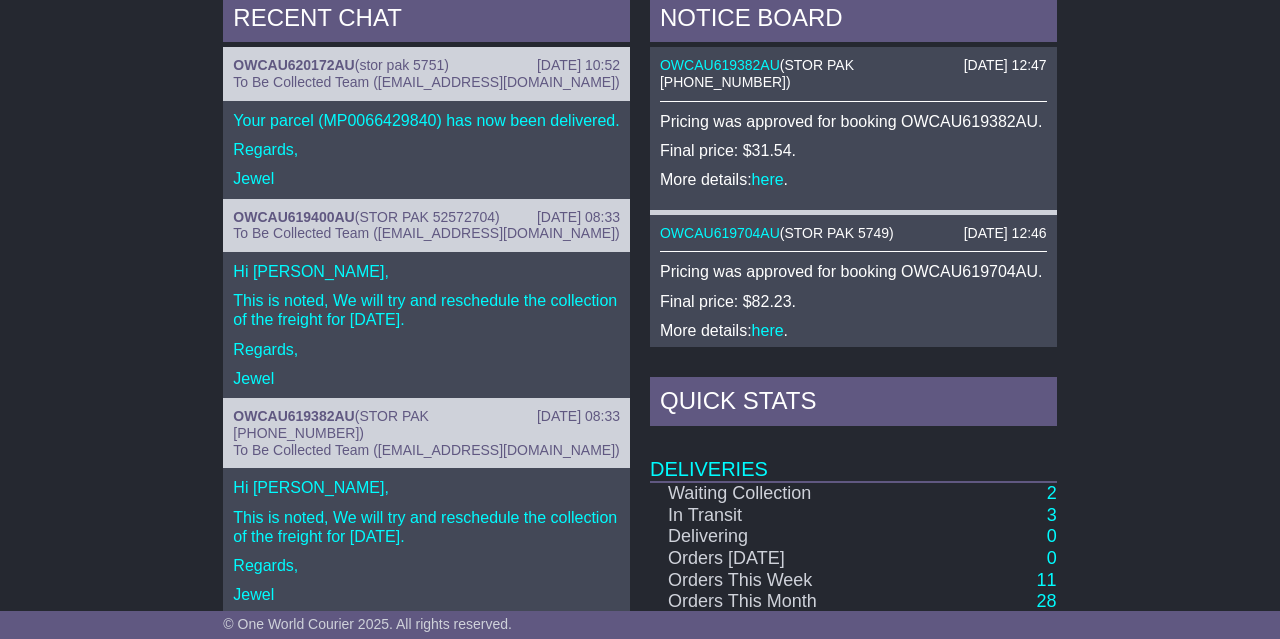 scroll, scrollTop: 1066, scrollLeft: 0, axis: vertical 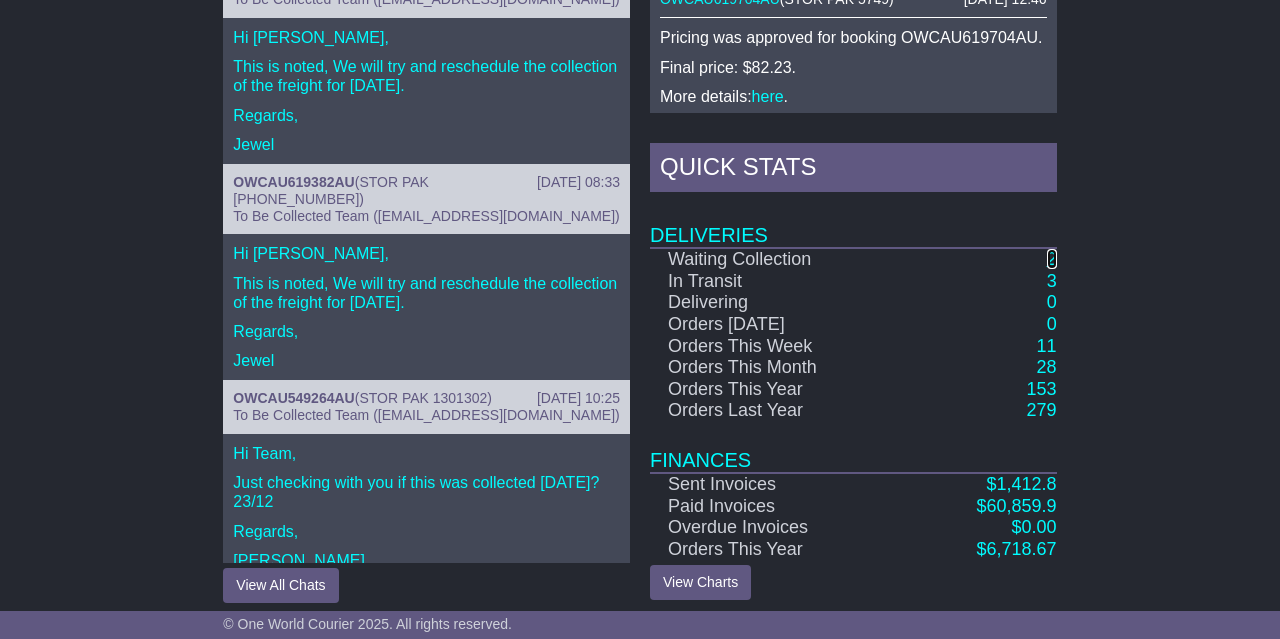 click on "2" at bounding box center (1052, 259) 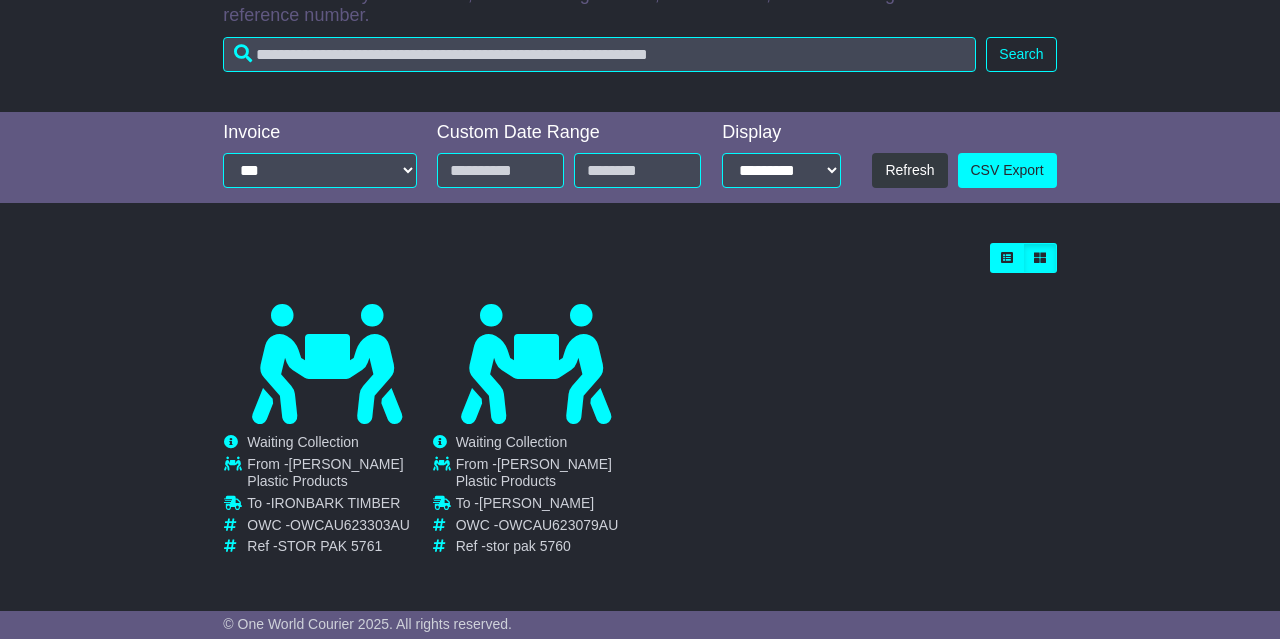 scroll, scrollTop: 520, scrollLeft: 0, axis: vertical 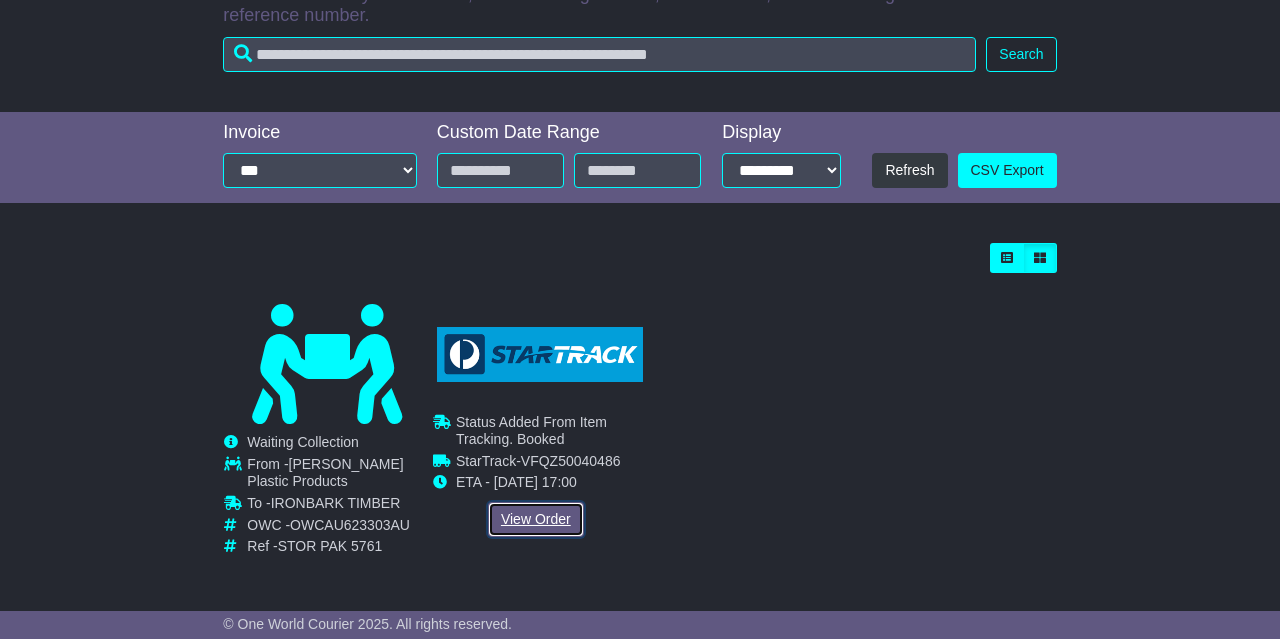 click on "View Order" at bounding box center (536, 519) 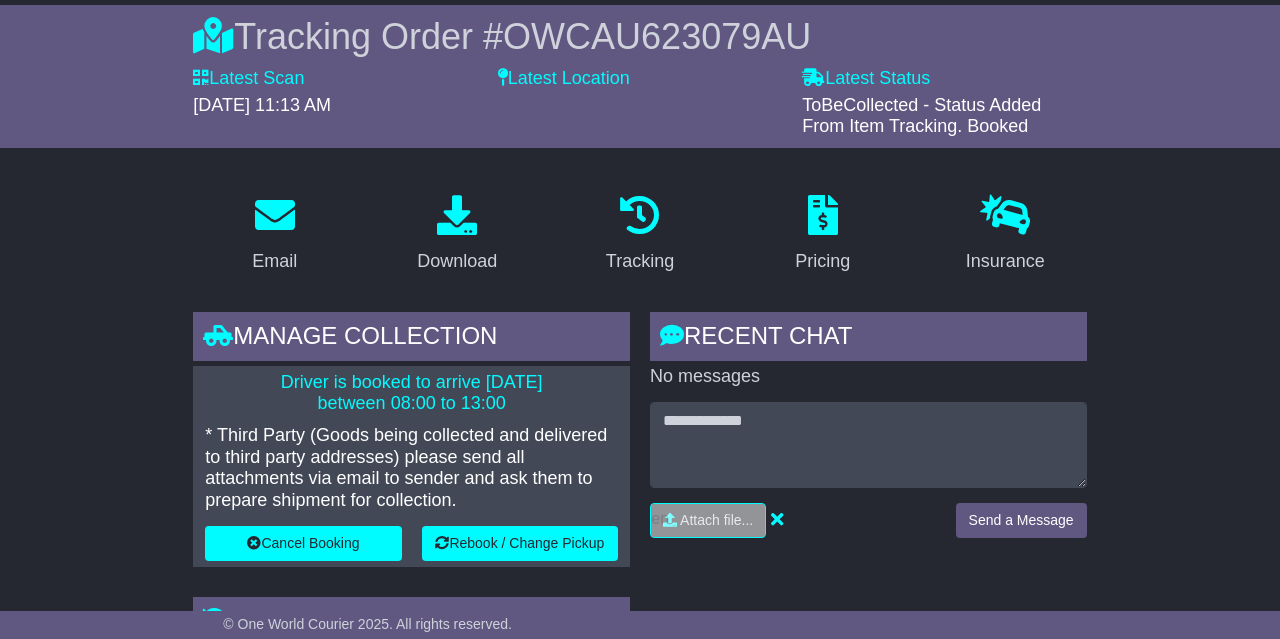 scroll, scrollTop: 0, scrollLeft: 0, axis: both 